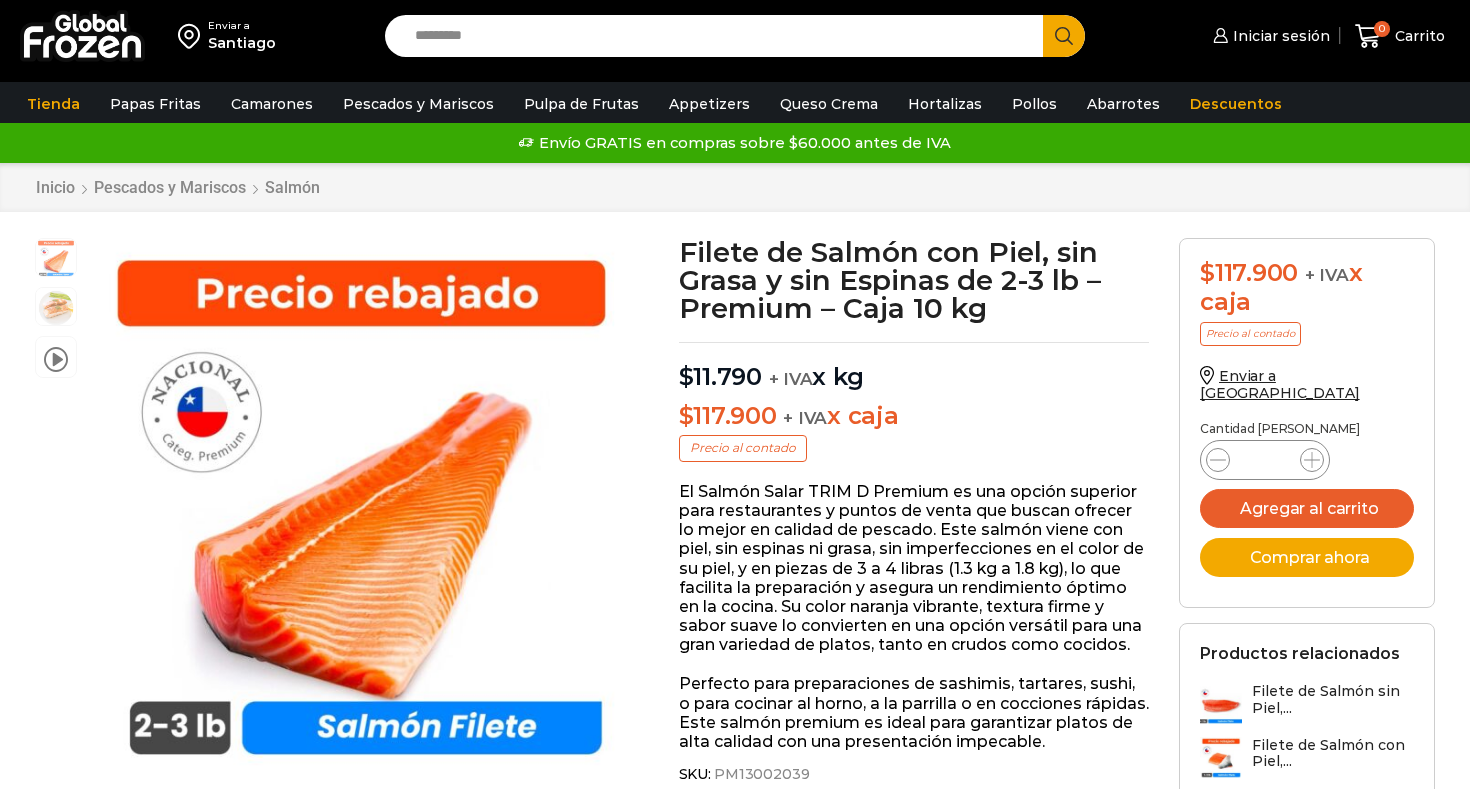 scroll, scrollTop: 1, scrollLeft: 0, axis: vertical 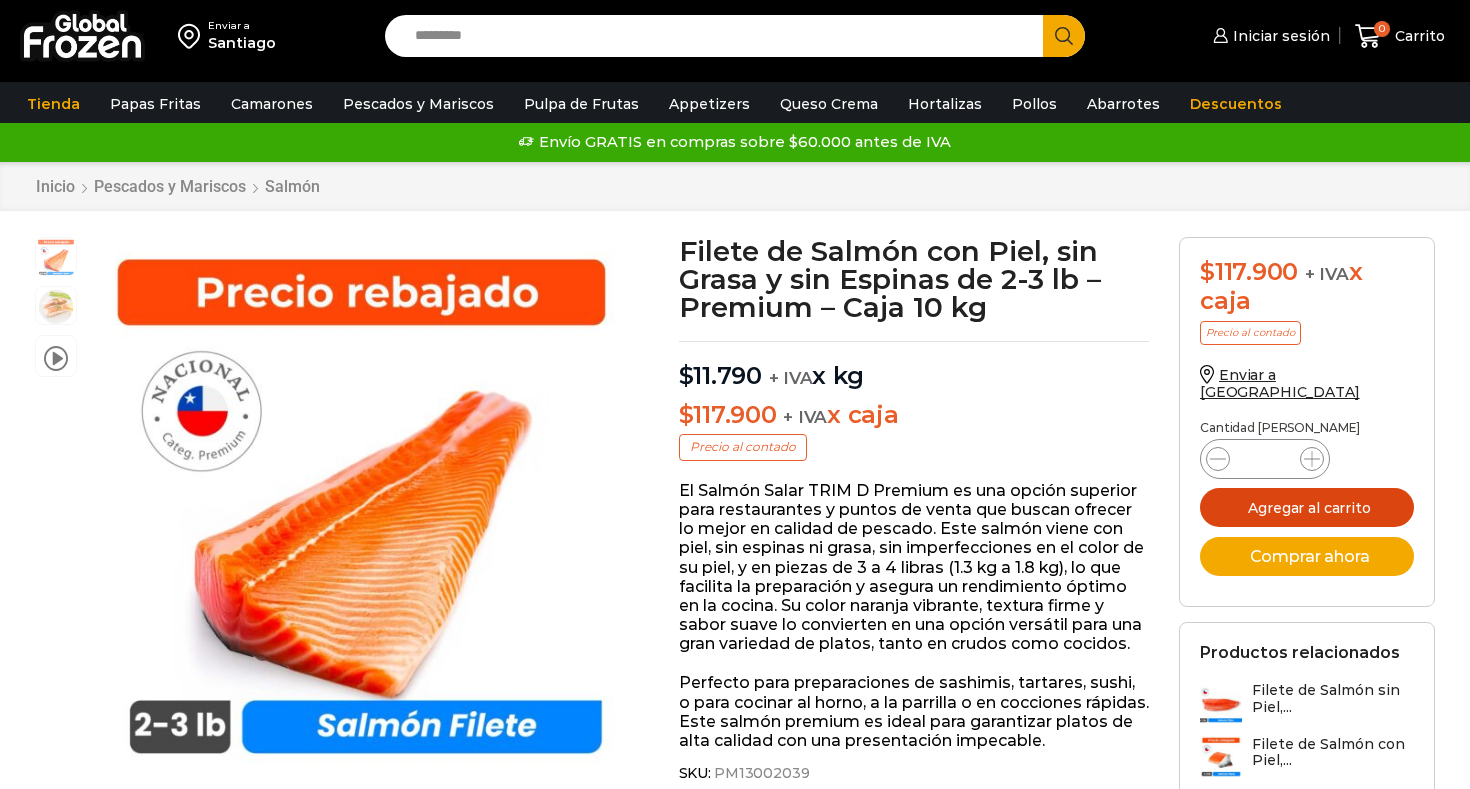 click on "Agregar al carrito" at bounding box center [1307, 507] 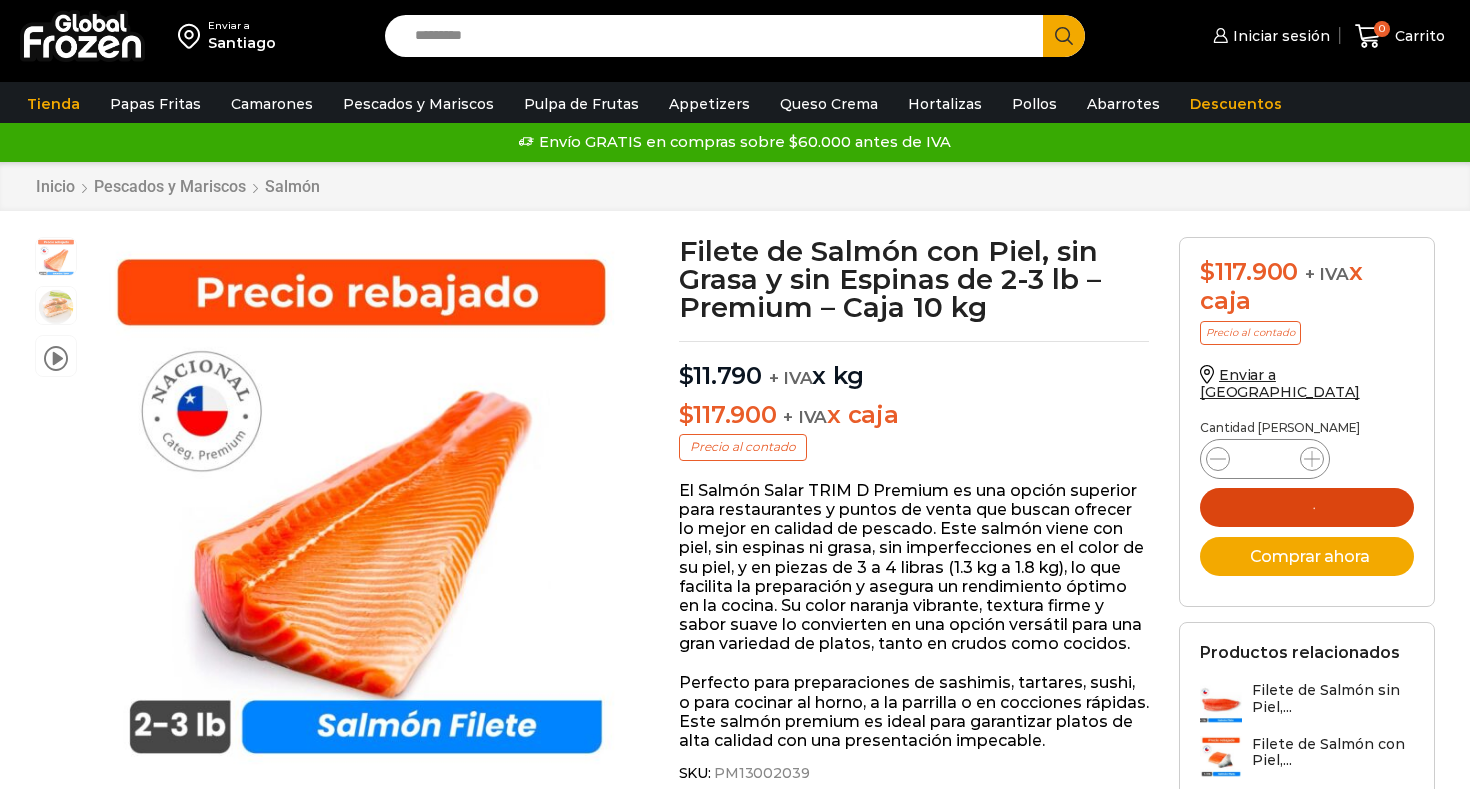scroll, scrollTop: 0, scrollLeft: 0, axis: both 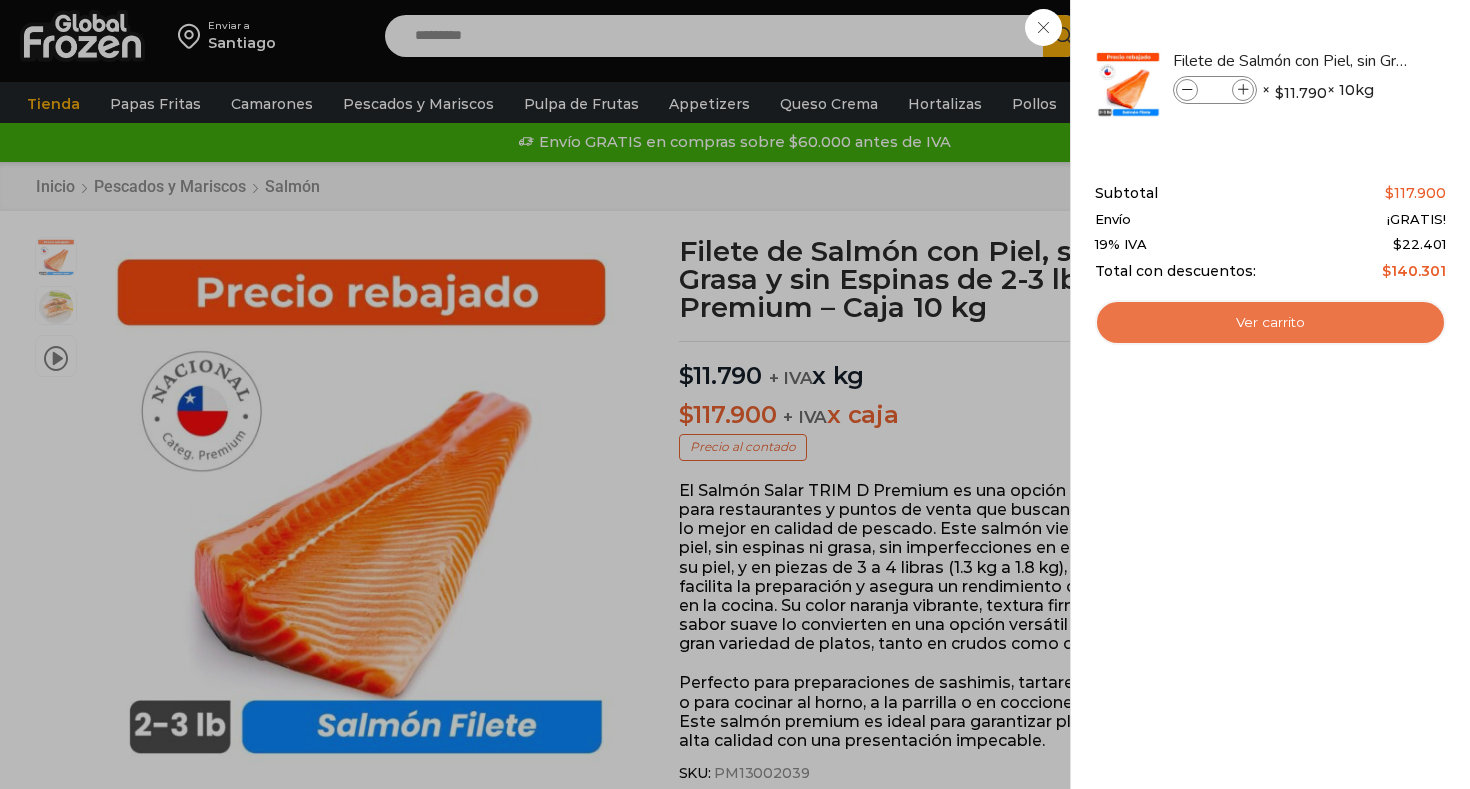 click on "Ver carrito" at bounding box center (1270, 323) 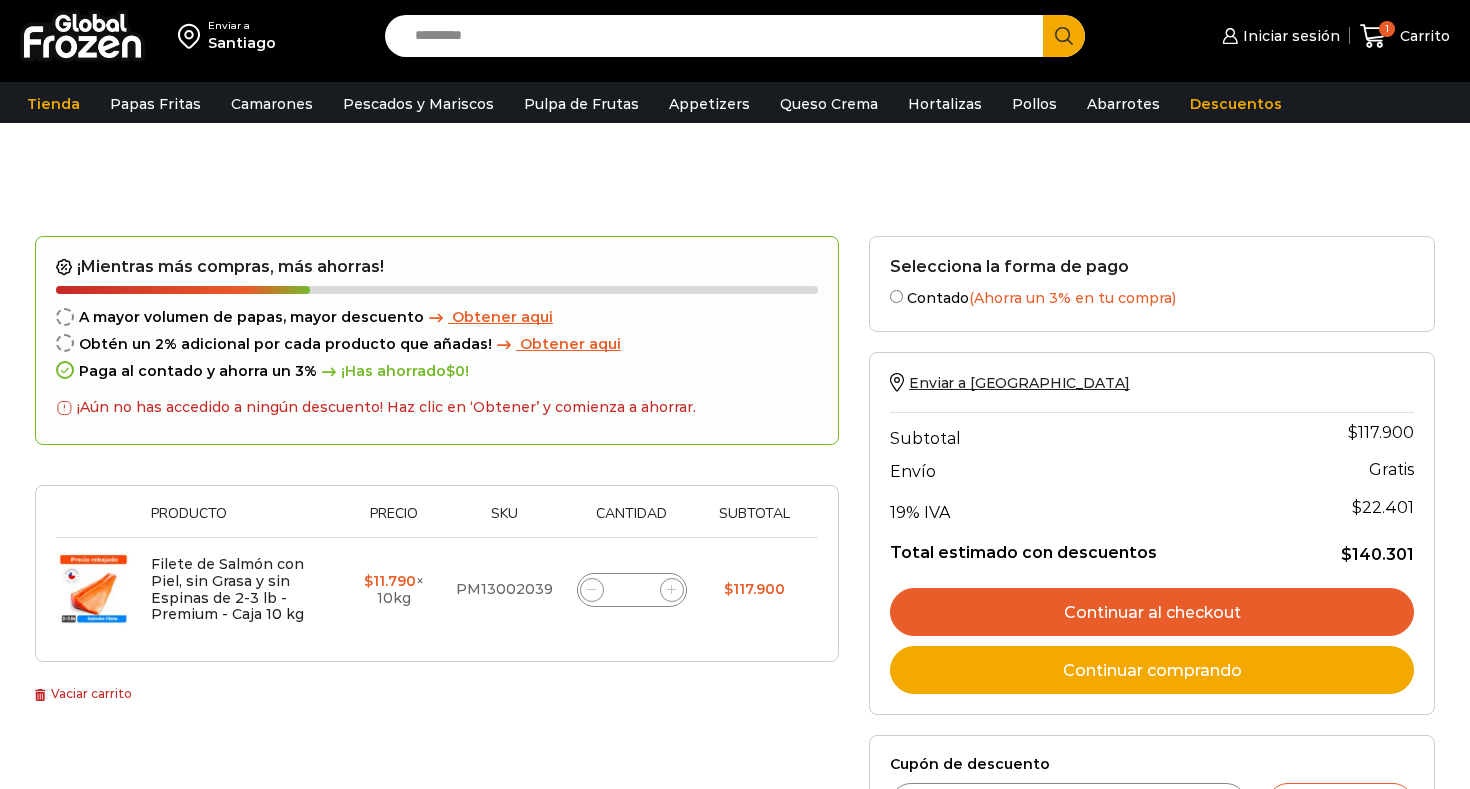 scroll, scrollTop: 41, scrollLeft: 0, axis: vertical 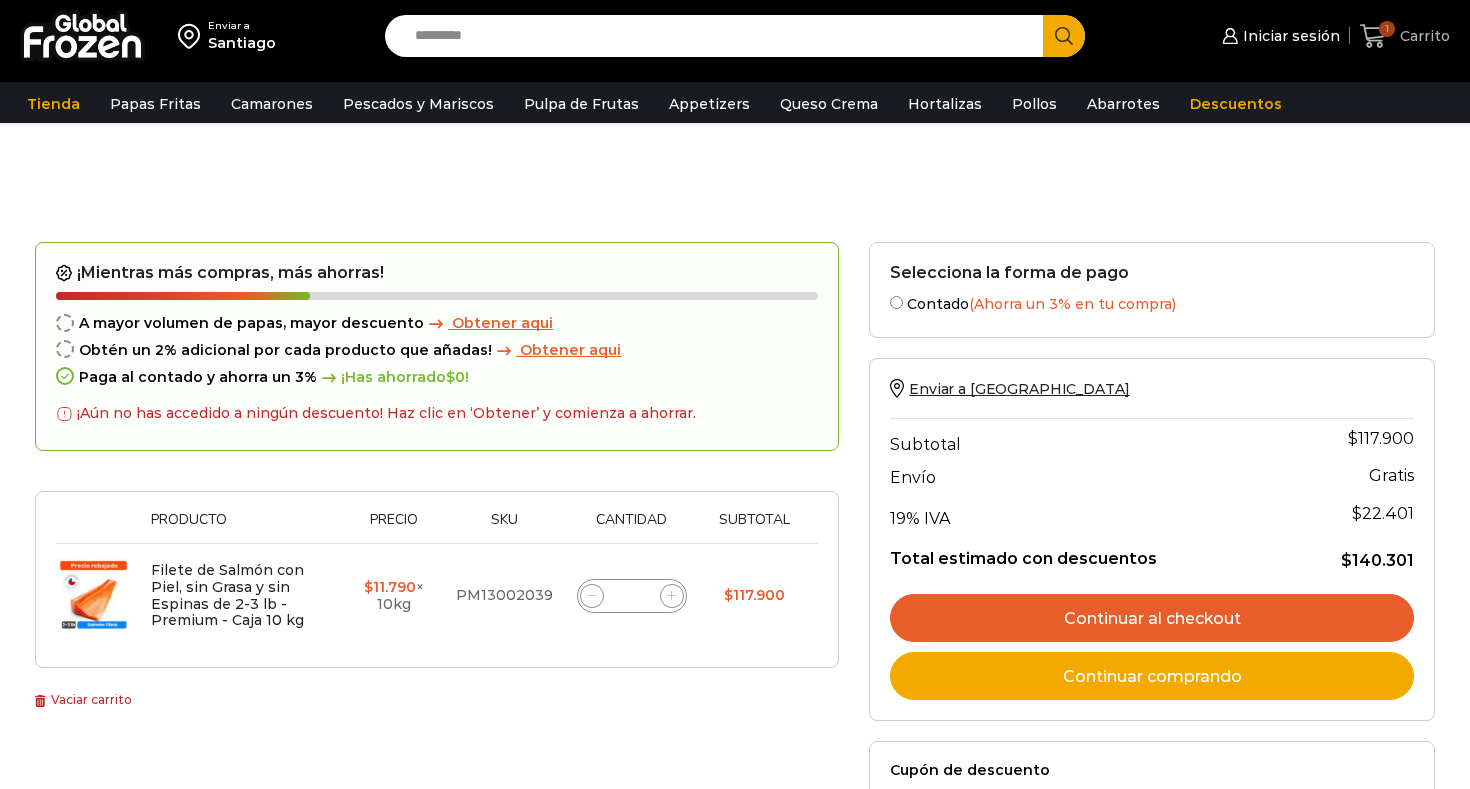 click on "1
Carrito" at bounding box center [1405, 36] 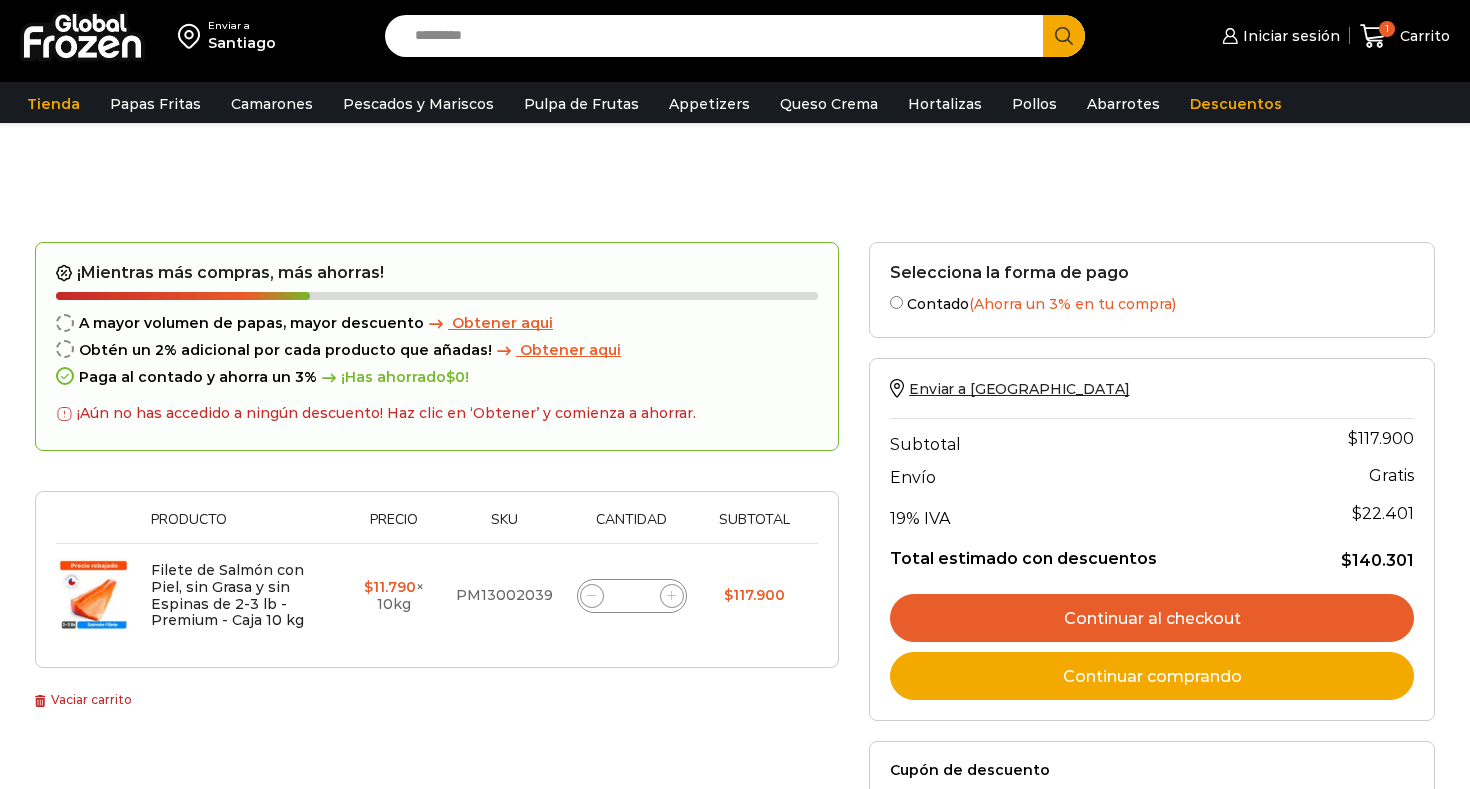 click on "Carrito de compras  Checkout Estado de la orden" at bounding box center (735, 202) 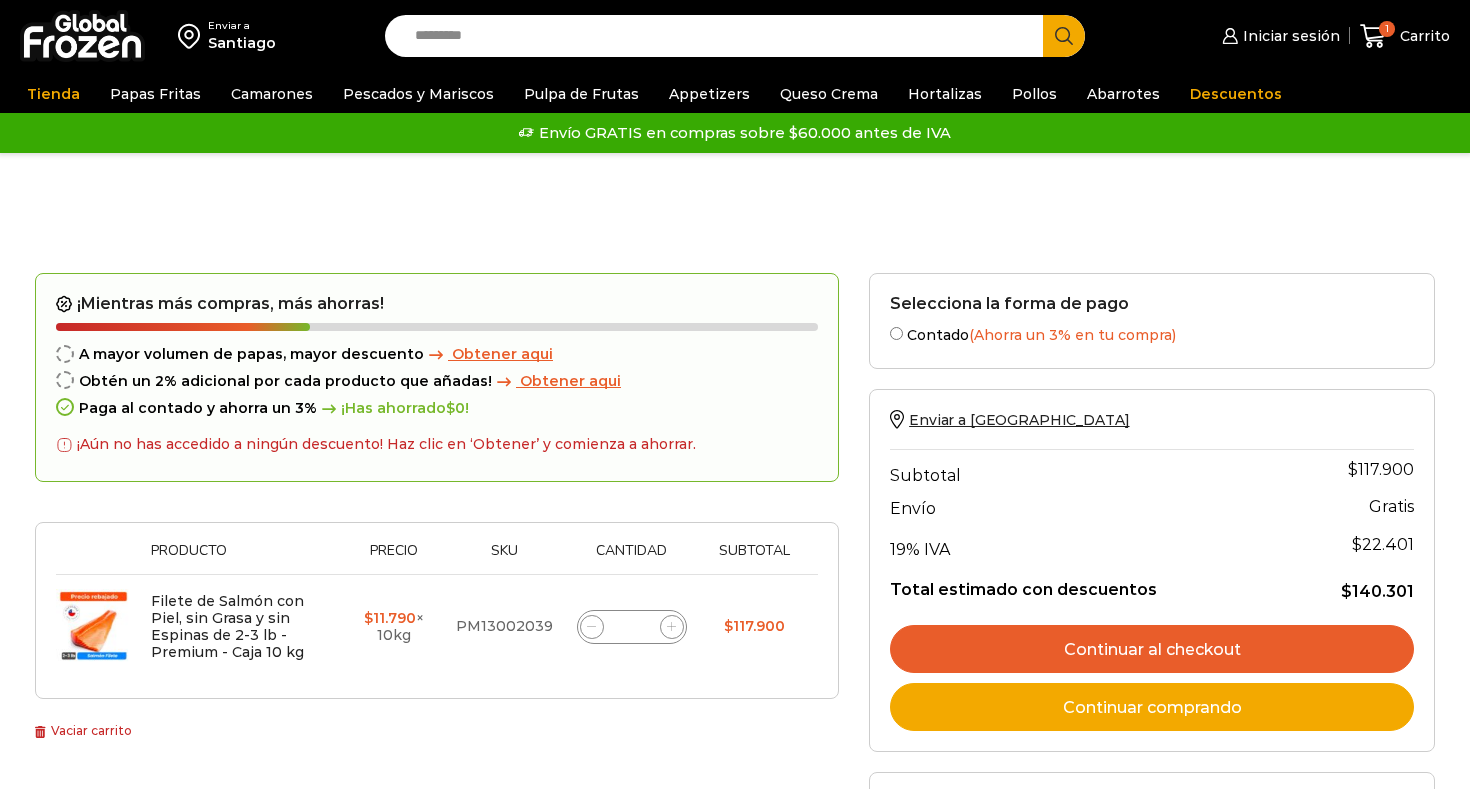 scroll, scrollTop: 0, scrollLeft: 0, axis: both 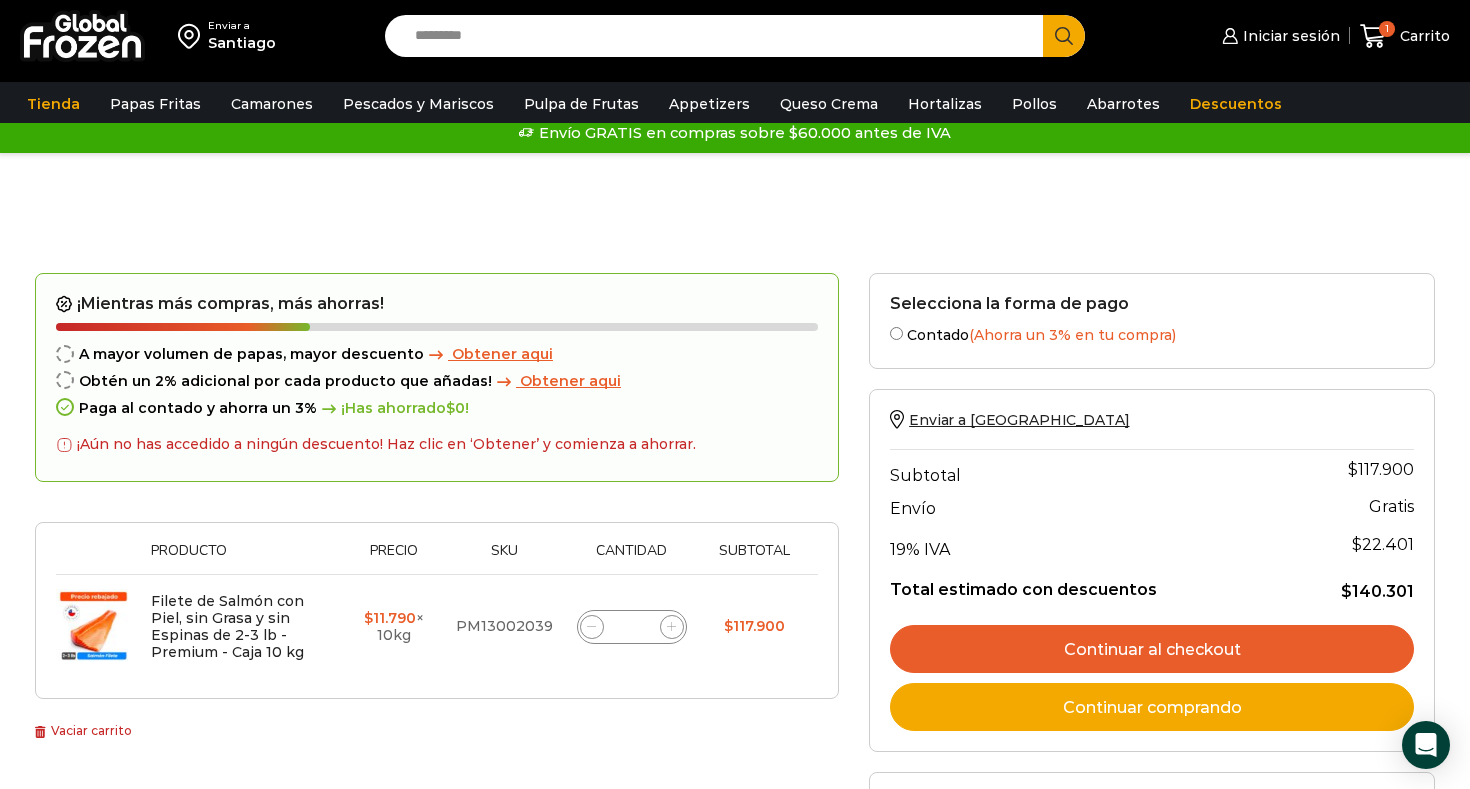 click at bounding box center [82, 36] 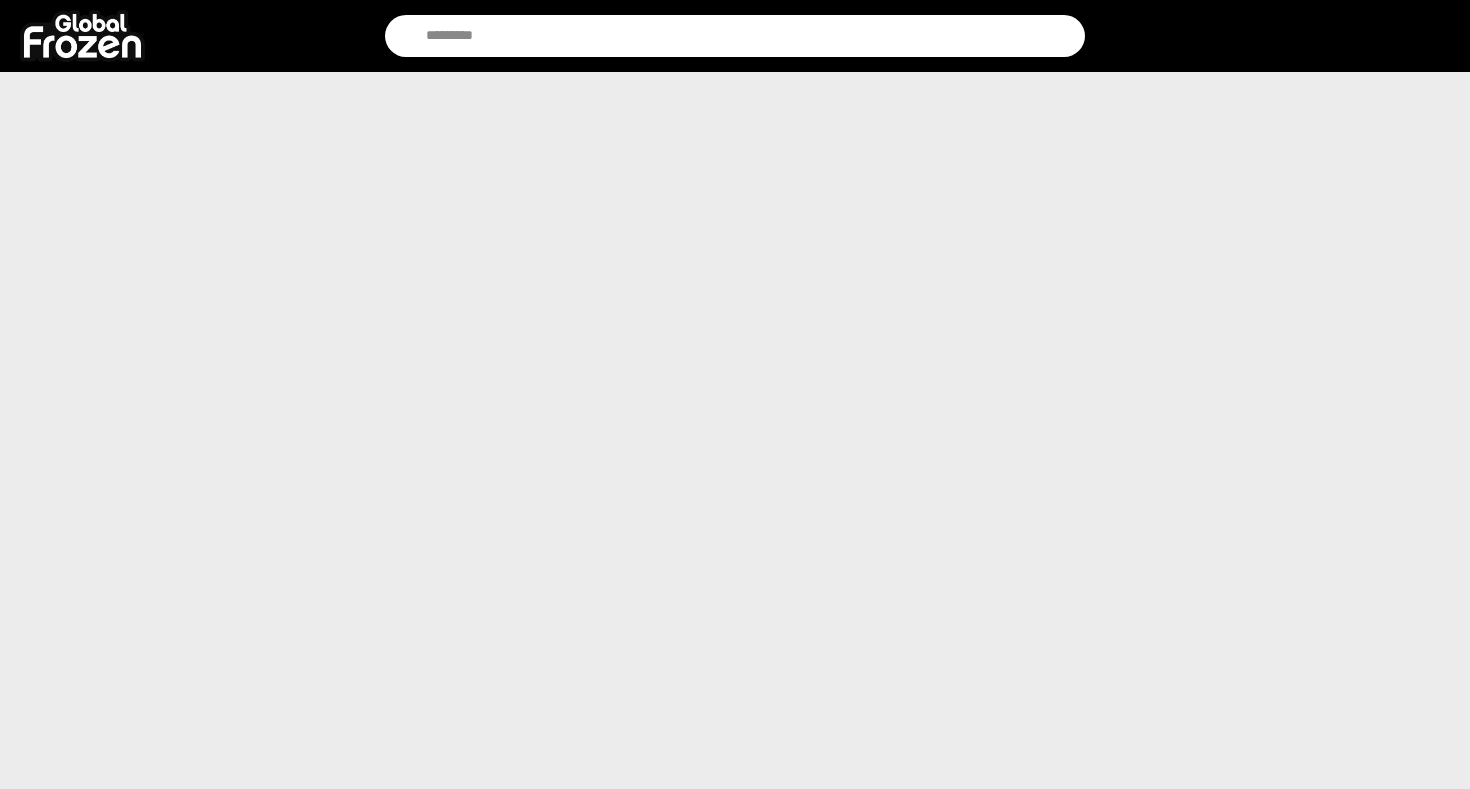 scroll, scrollTop: 0, scrollLeft: 0, axis: both 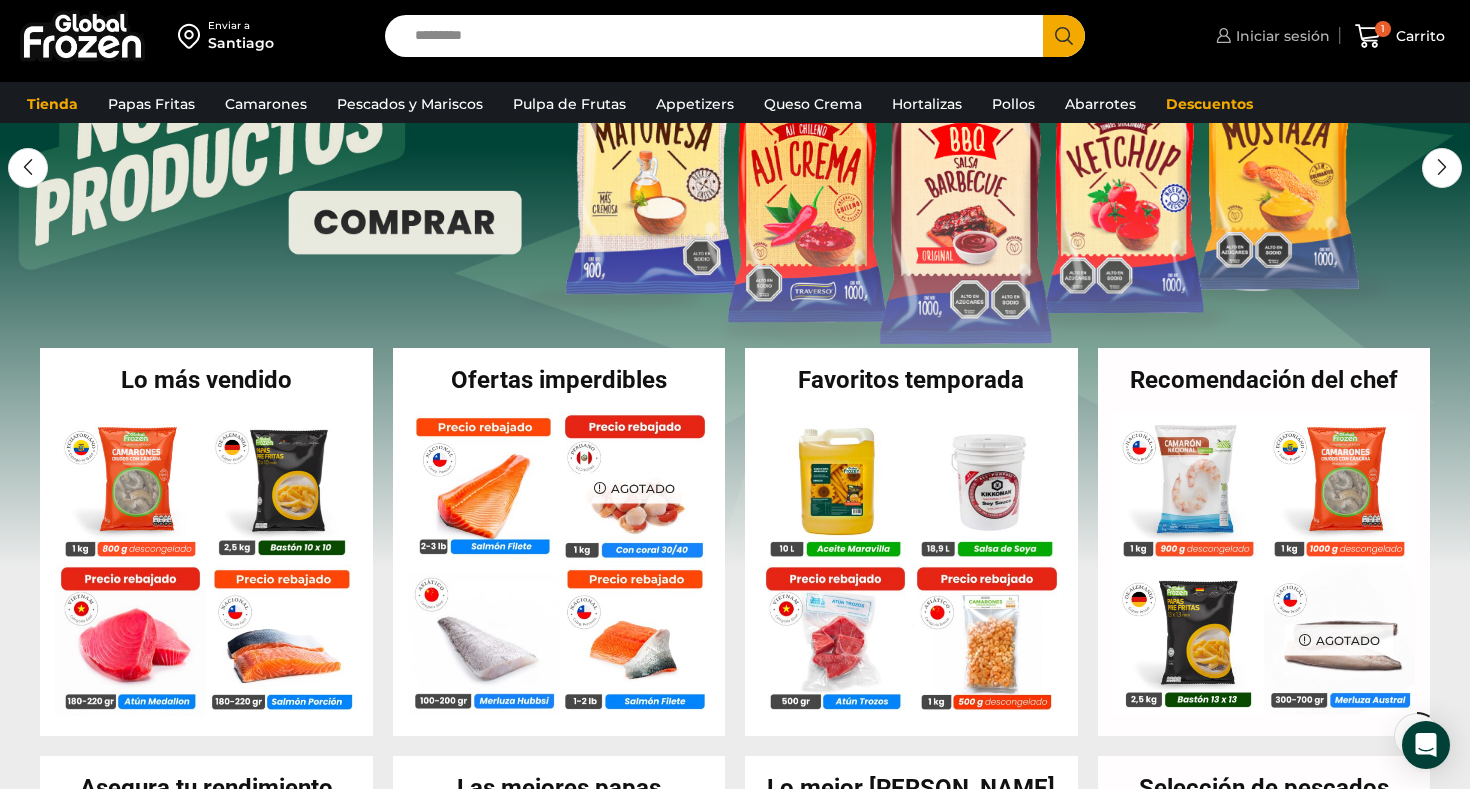click on "Iniciar sesión" at bounding box center [1280, 36] 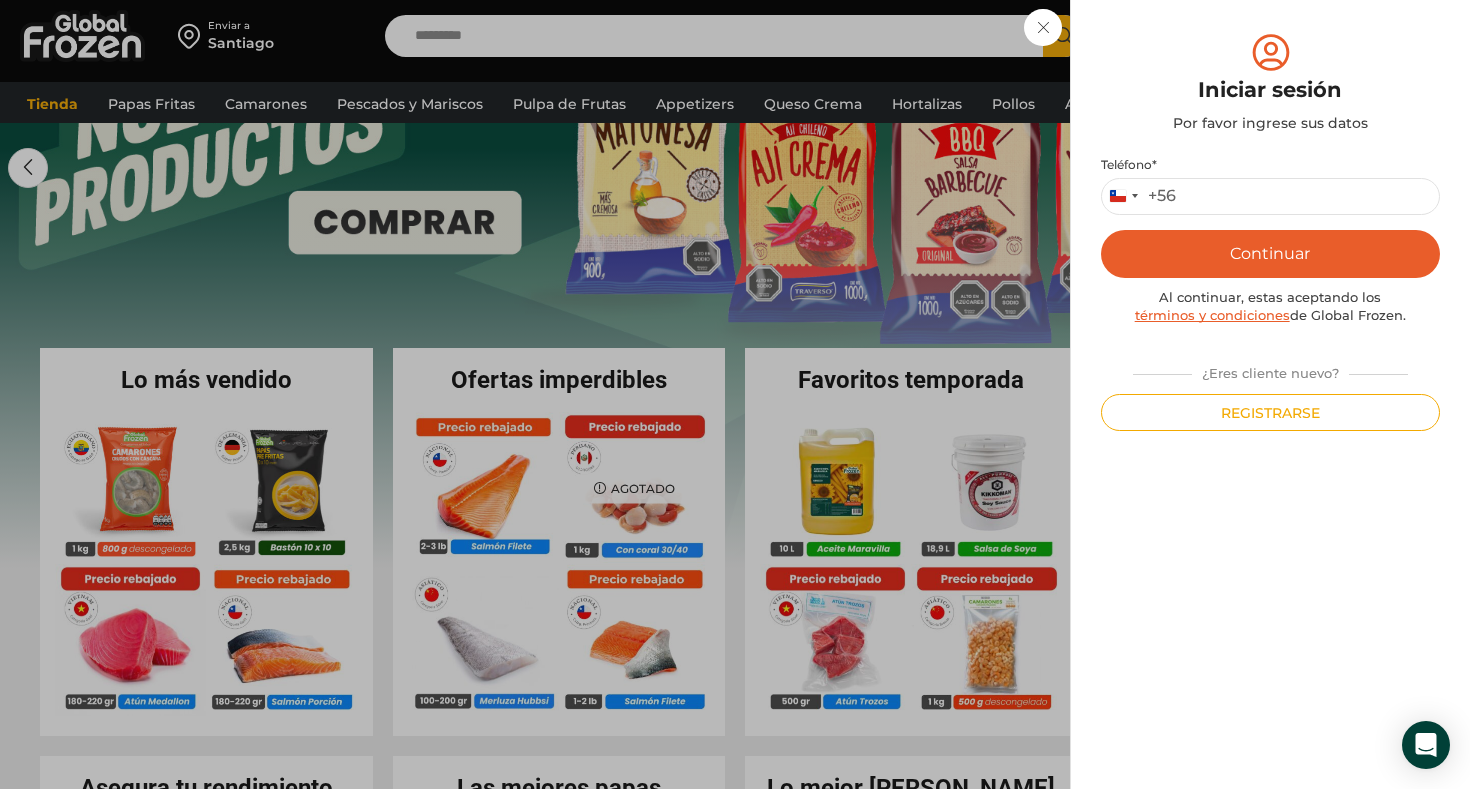 click on "Iniciar sesión
Mi cuenta
Login
Register
Iniciar sesión
Por favor ingrese sus datos
Iniciar sesión
Se envió un mensaje de WhatsApp con el código de verificación a tu teléfono
* ." at bounding box center [1270, 36] 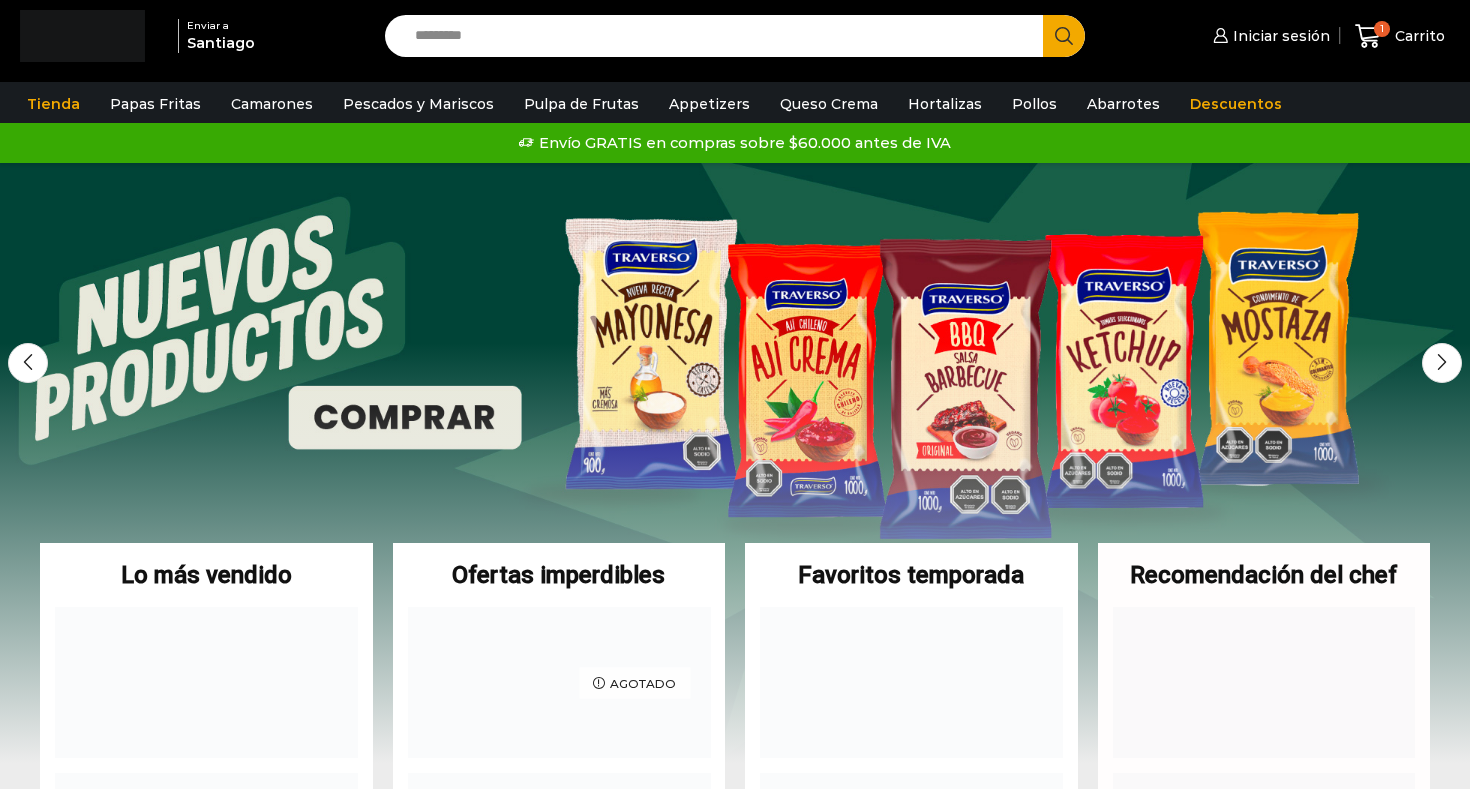 scroll, scrollTop: 0, scrollLeft: 0, axis: both 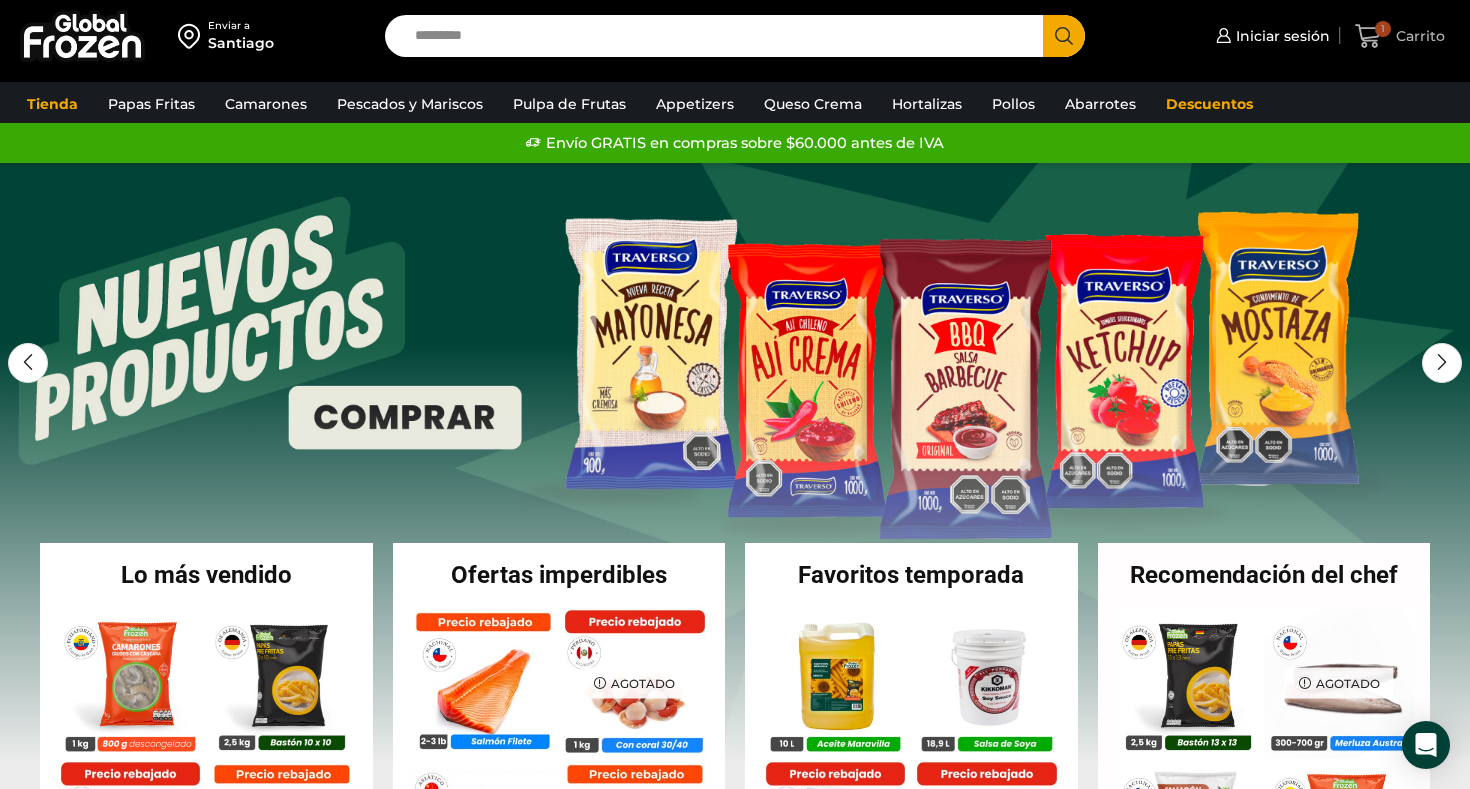 click on "Carrito" at bounding box center (1418, 36) 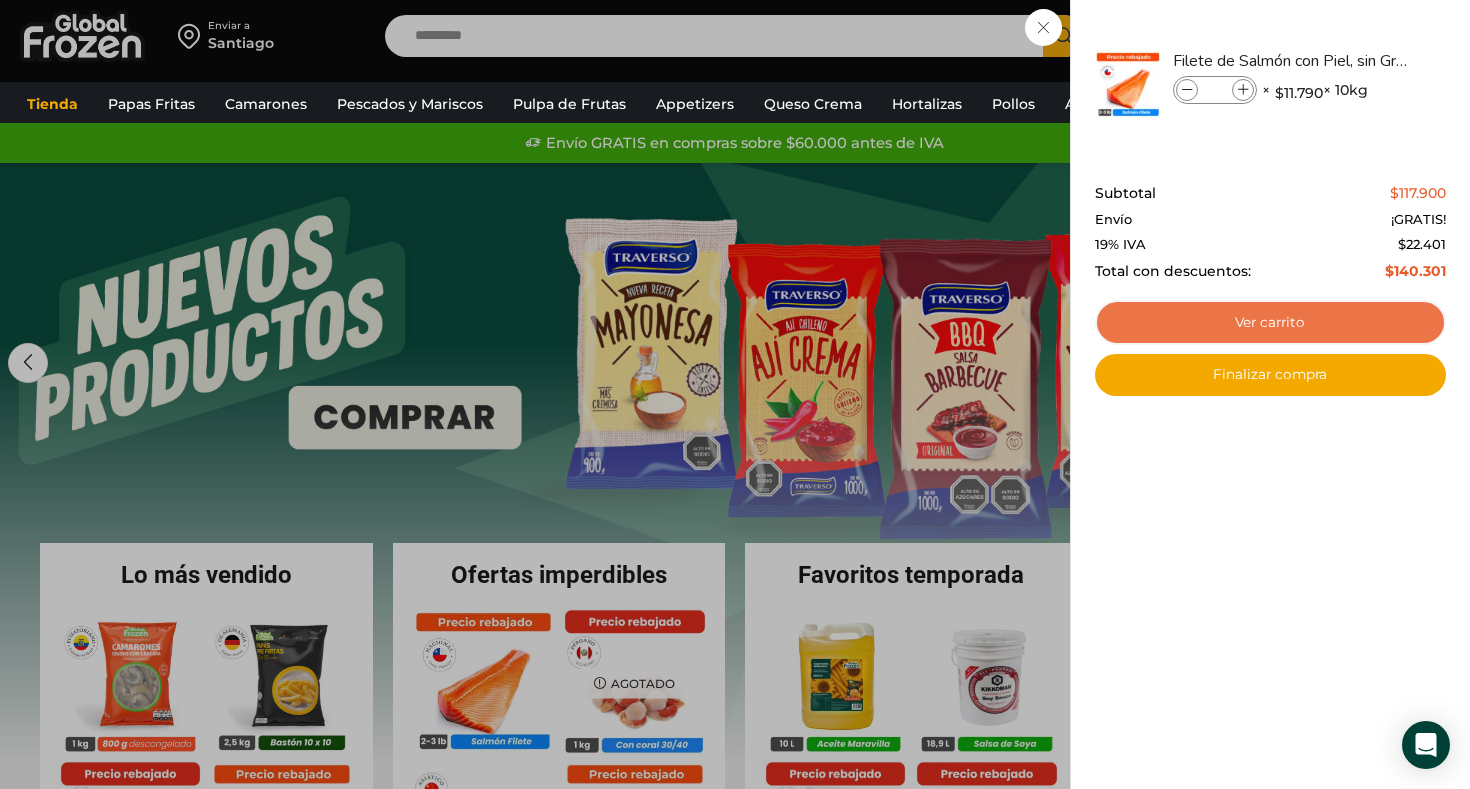 click on "Ver carrito" at bounding box center [1270, 323] 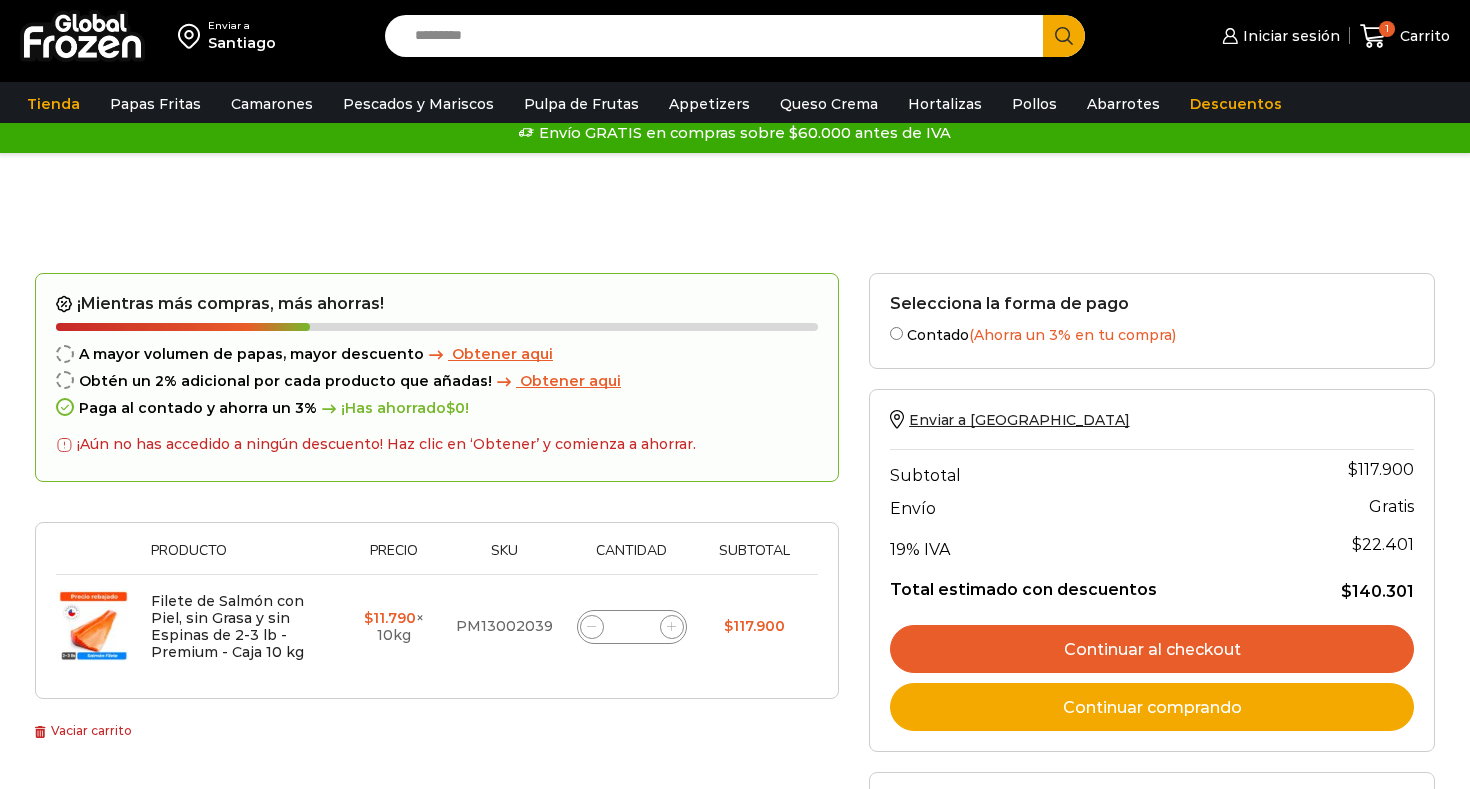scroll, scrollTop: 0, scrollLeft: 0, axis: both 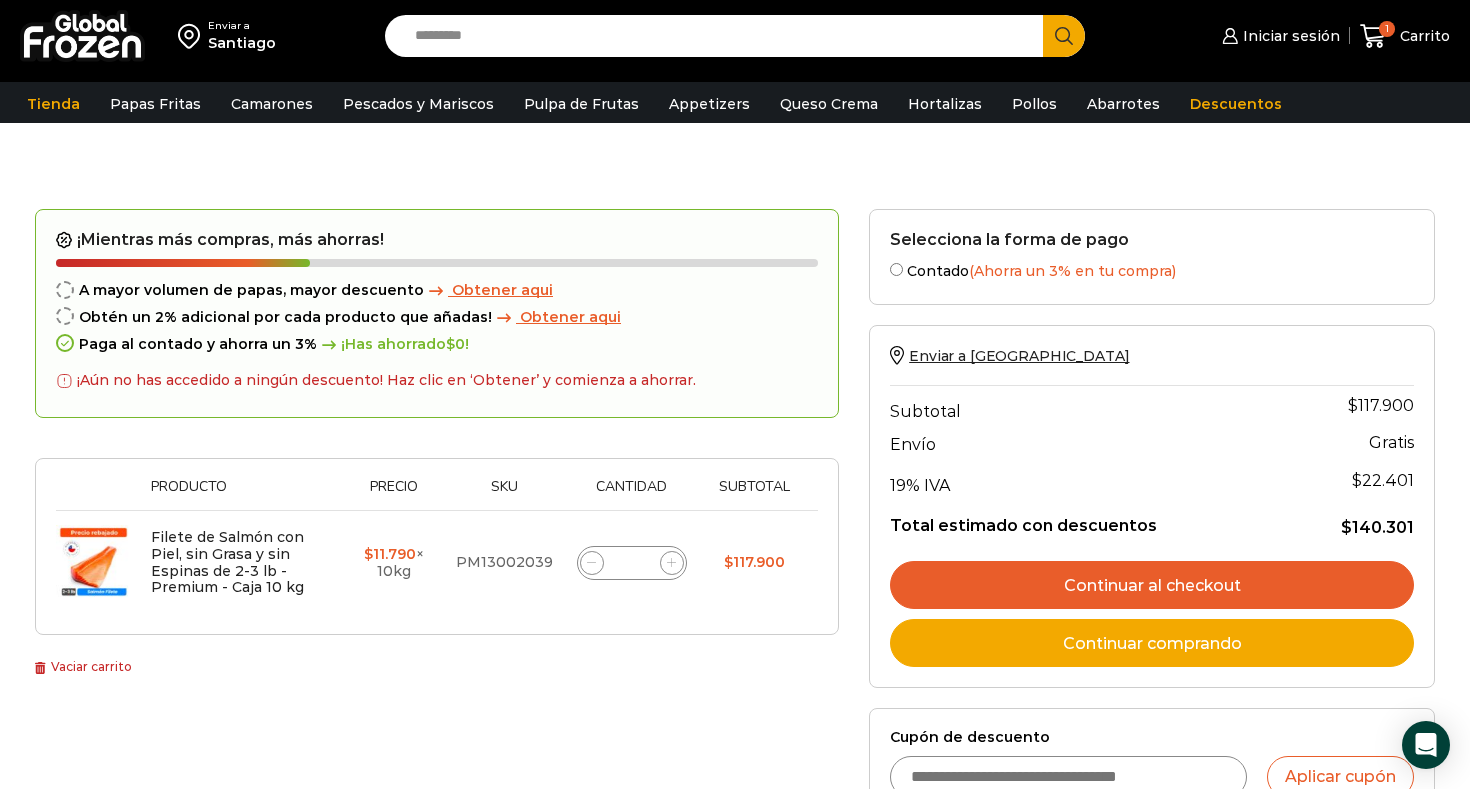 click 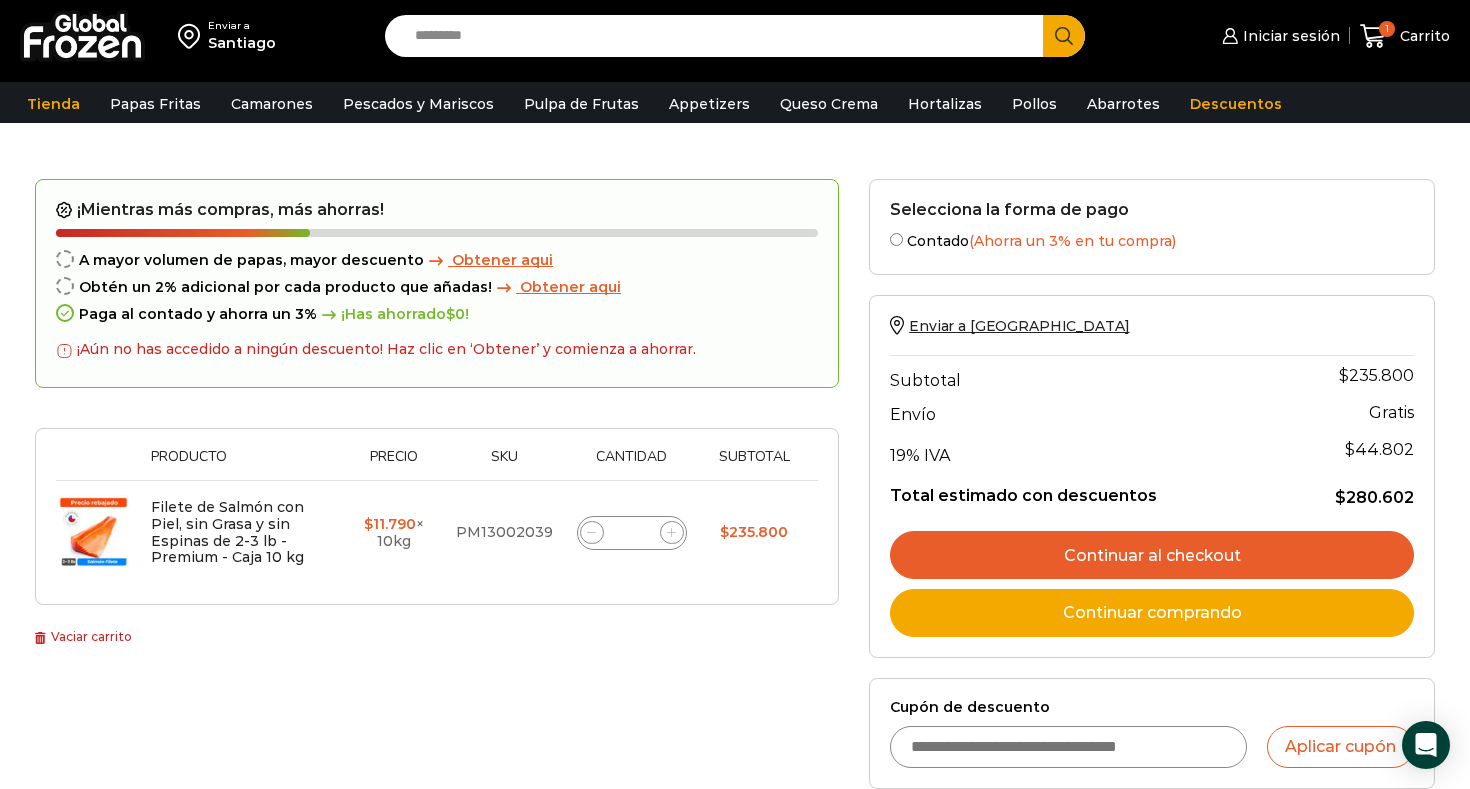scroll, scrollTop: 142, scrollLeft: 0, axis: vertical 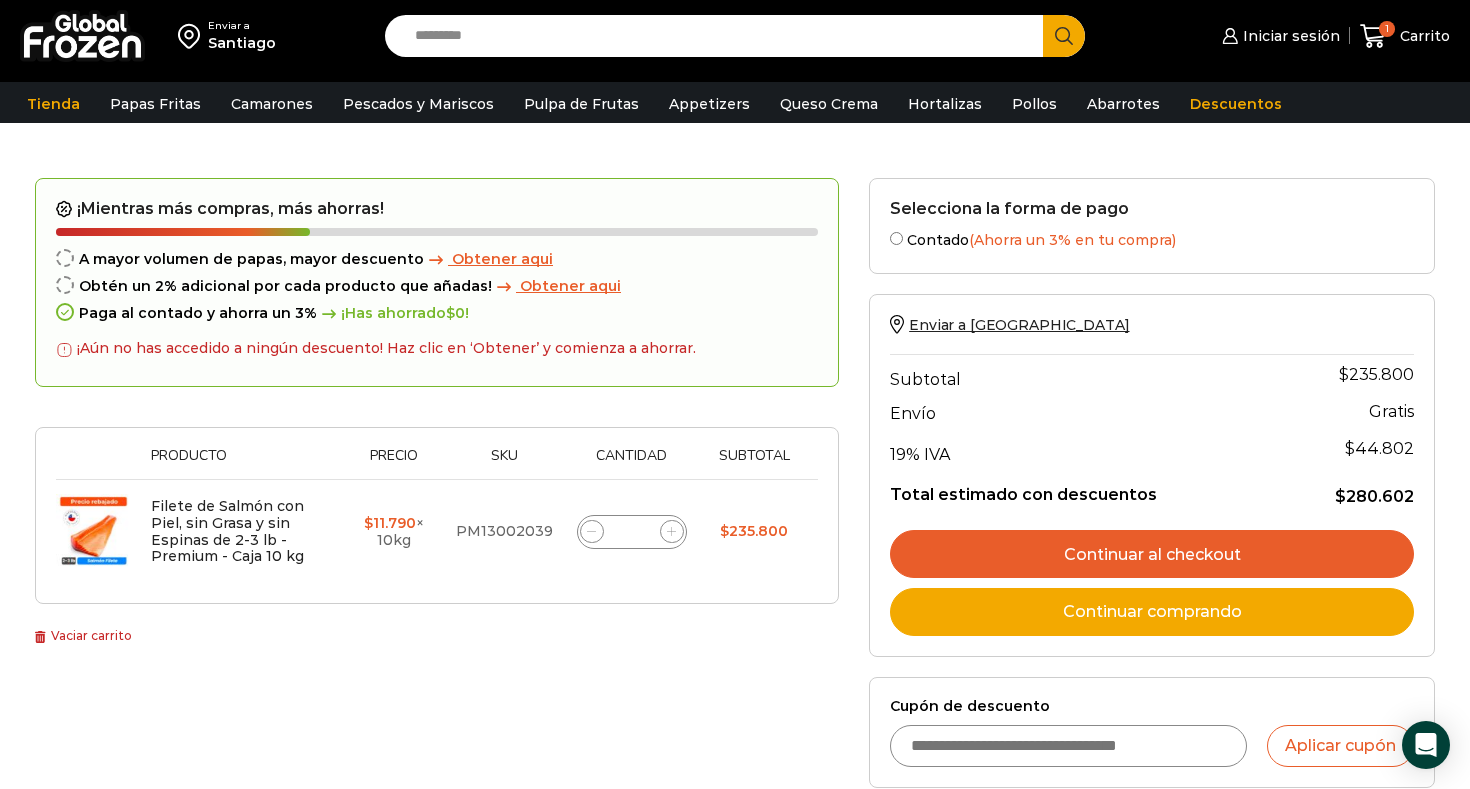 click on "Continuar al checkout" at bounding box center (1152, 554) 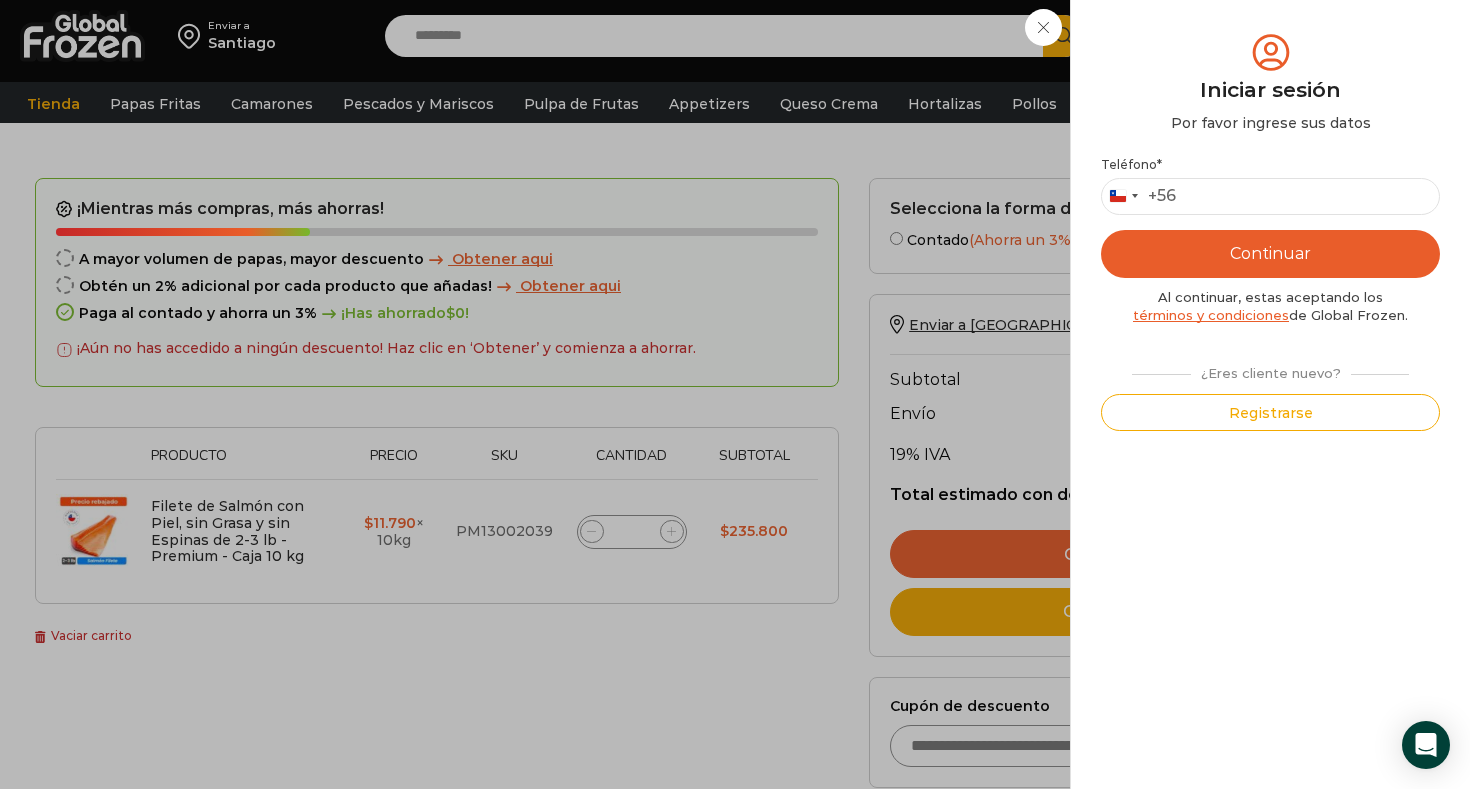 click on "Iniciar sesión
Mi cuenta
Login
Register
Iniciar sesión
Por favor ingrese sus datos
Iniciar sesión
Se envió un mensaje de WhatsApp con el código de verificación a tu teléfono
* ." at bounding box center [1278, 36] 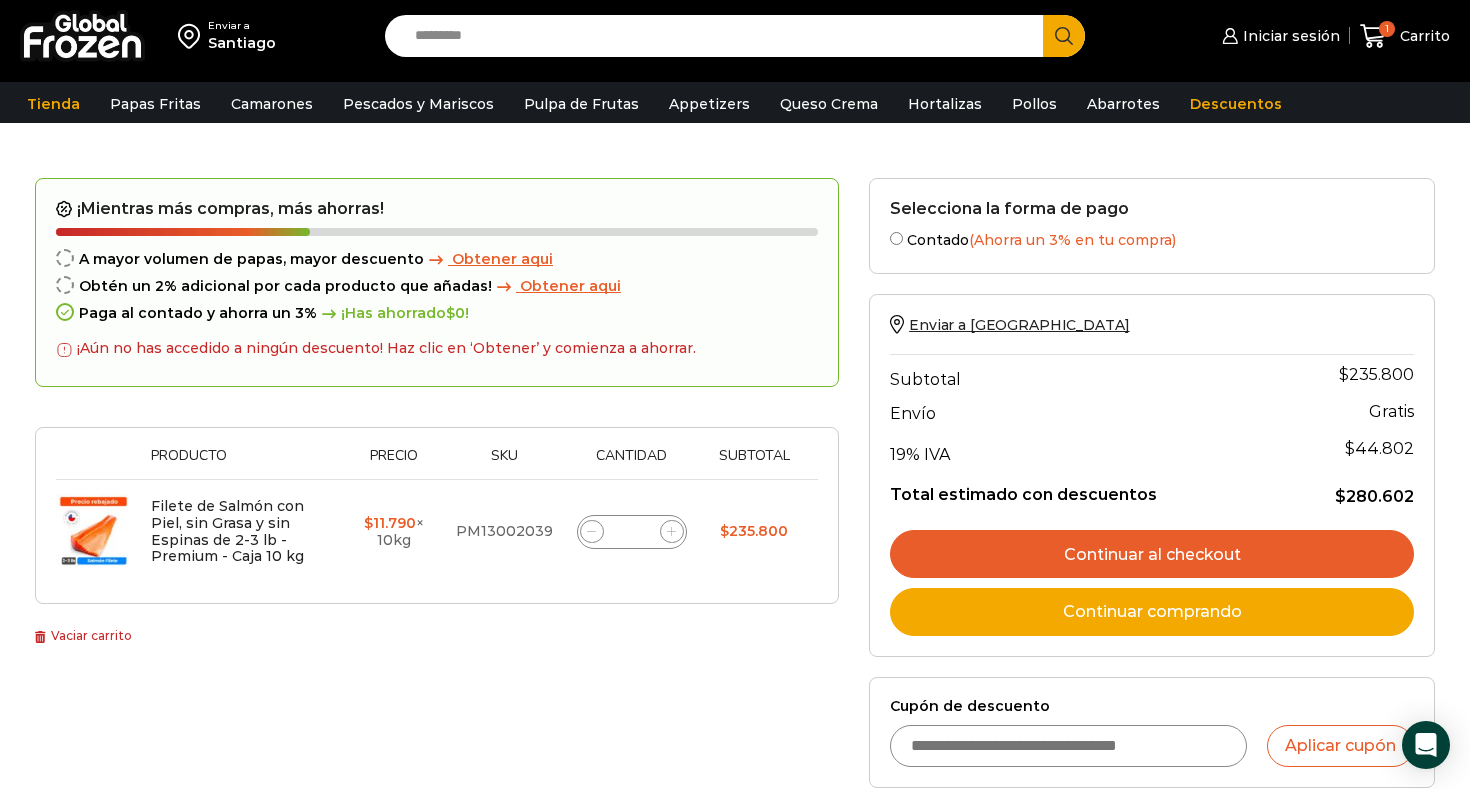 click at bounding box center [82, 36] 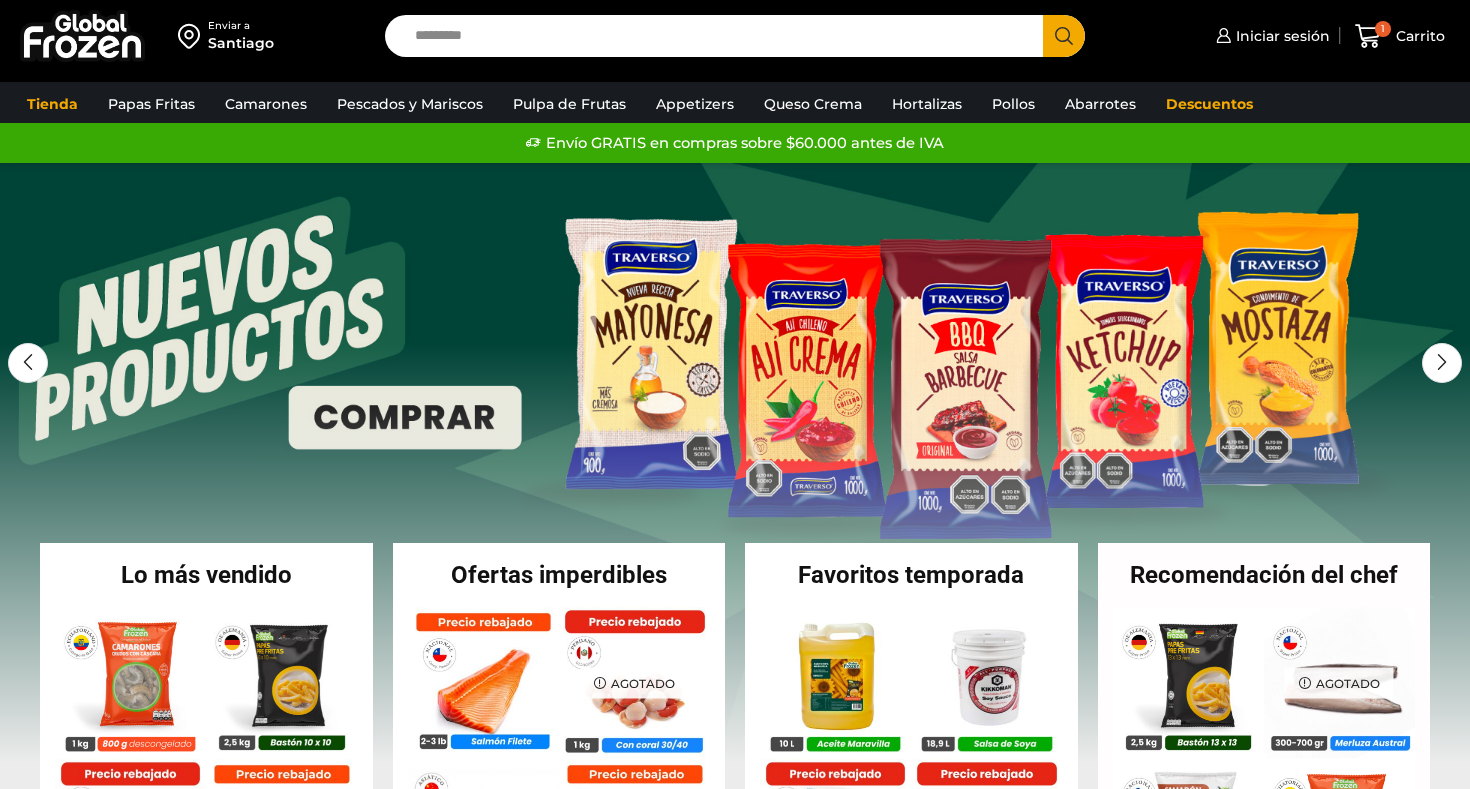 scroll, scrollTop: 0, scrollLeft: 0, axis: both 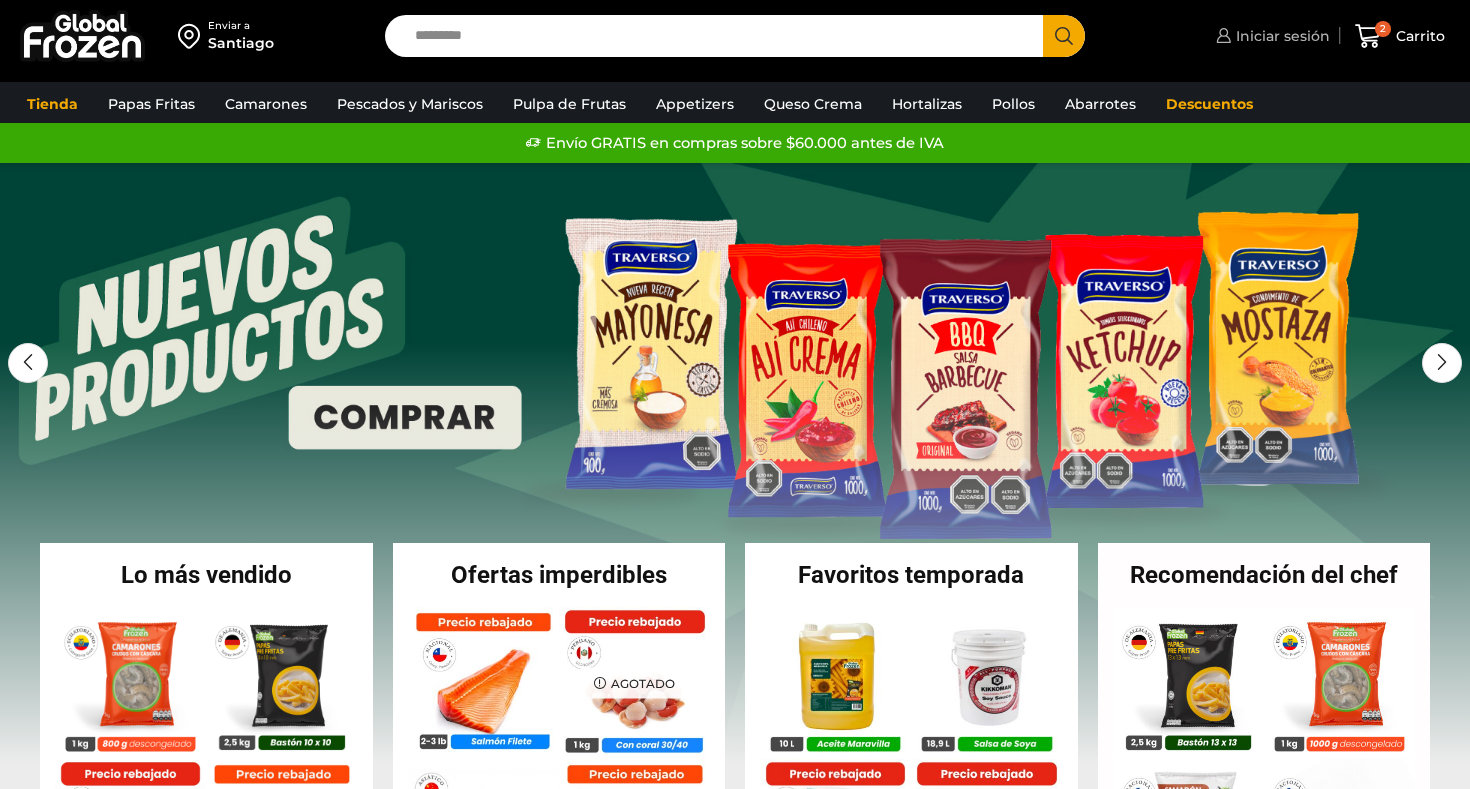 click on "Iniciar sesión" at bounding box center [1270, 36] 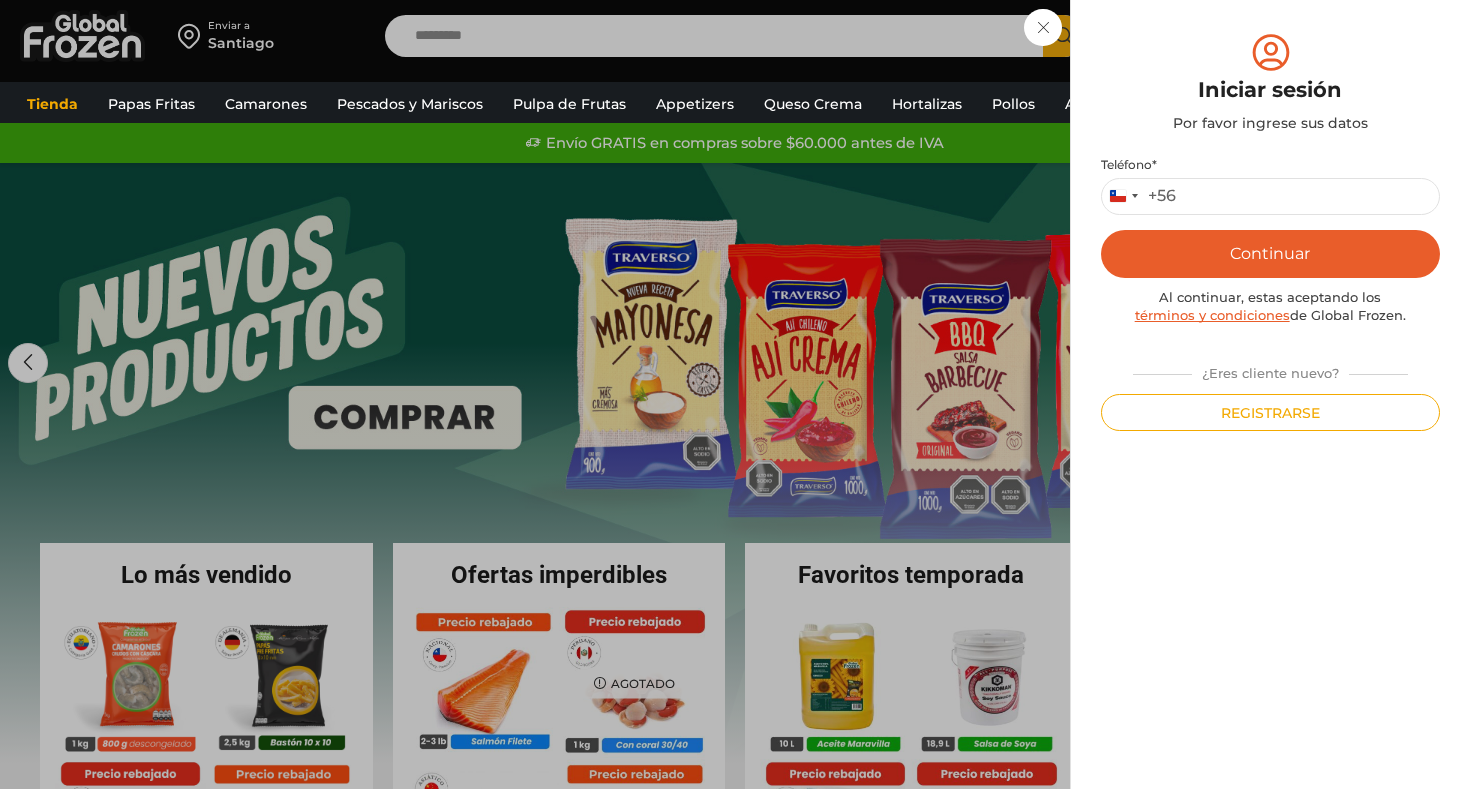 click on "Iniciar sesión
Mi cuenta
Login
Register
Iniciar sesión
Por favor ingrese sus datos
Iniciar sesión
Se envió un mensaje de WhatsApp con el código de verificación a tu teléfono
Teléfono
*
Chile +56 +56 Argentina +54 Chile +56
Continuar
Al continuar, estas aceptando los
términos y condiciones  de Global Frozen.
¿Eres cliente nuevo?
Registrarse
Ingresar
¿No recibiste el código?
Solicitar nuevo código .
← Volver al paso anterior
Username or email                                      *
Password  *
Lost password?
Remember Me
Log in
Registrarse
Por favor ingrese sus datos
Iniciar sesión
Se envió un mensaje de texto con el código de verificación a tu teléfono
Registrarse
Por favor ingrese sus datos
click aquí
Cuenta Existente" at bounding box center (1270, 36) 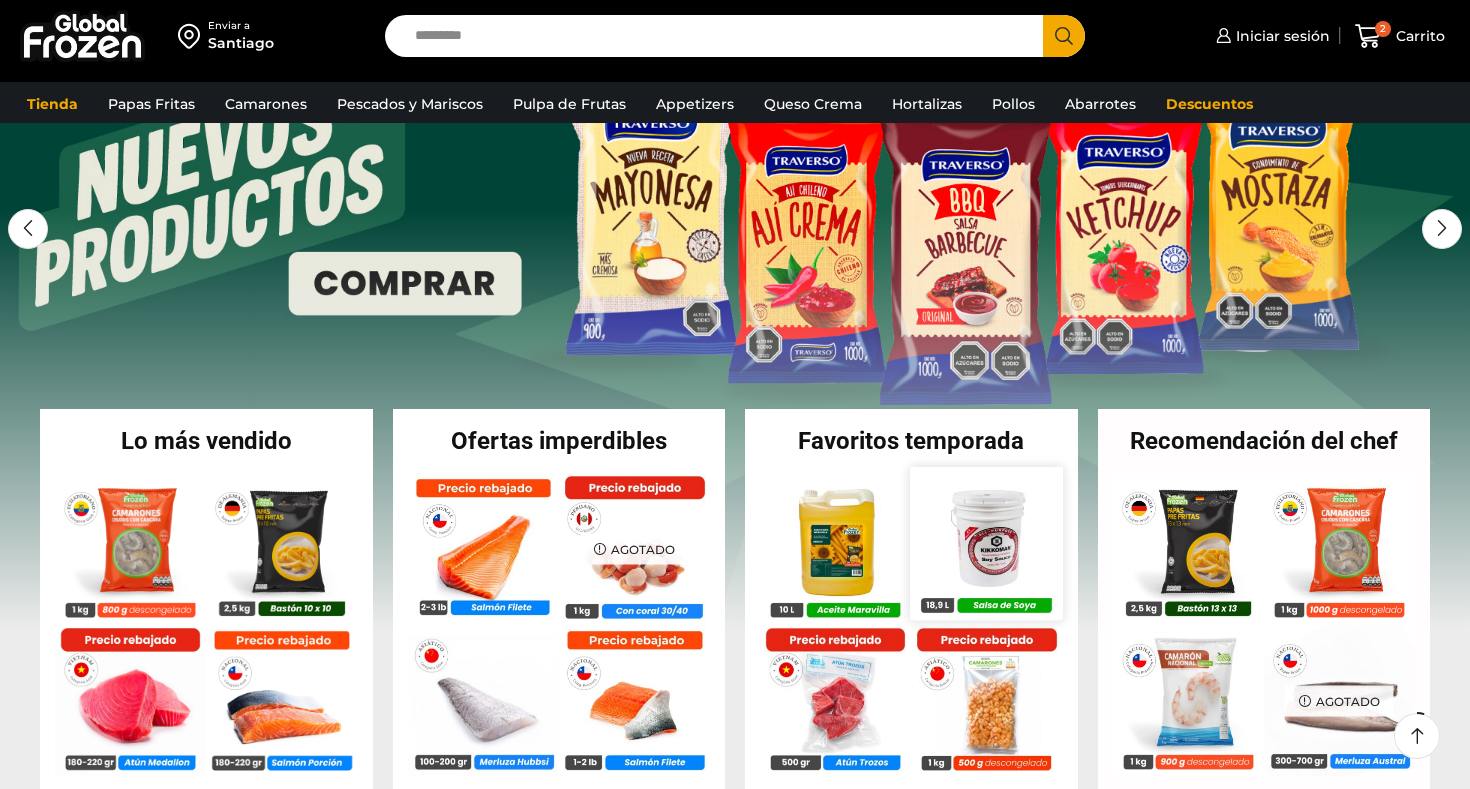 scroll, scrollTop: 238, scrollLeft: 0, axis: vertical 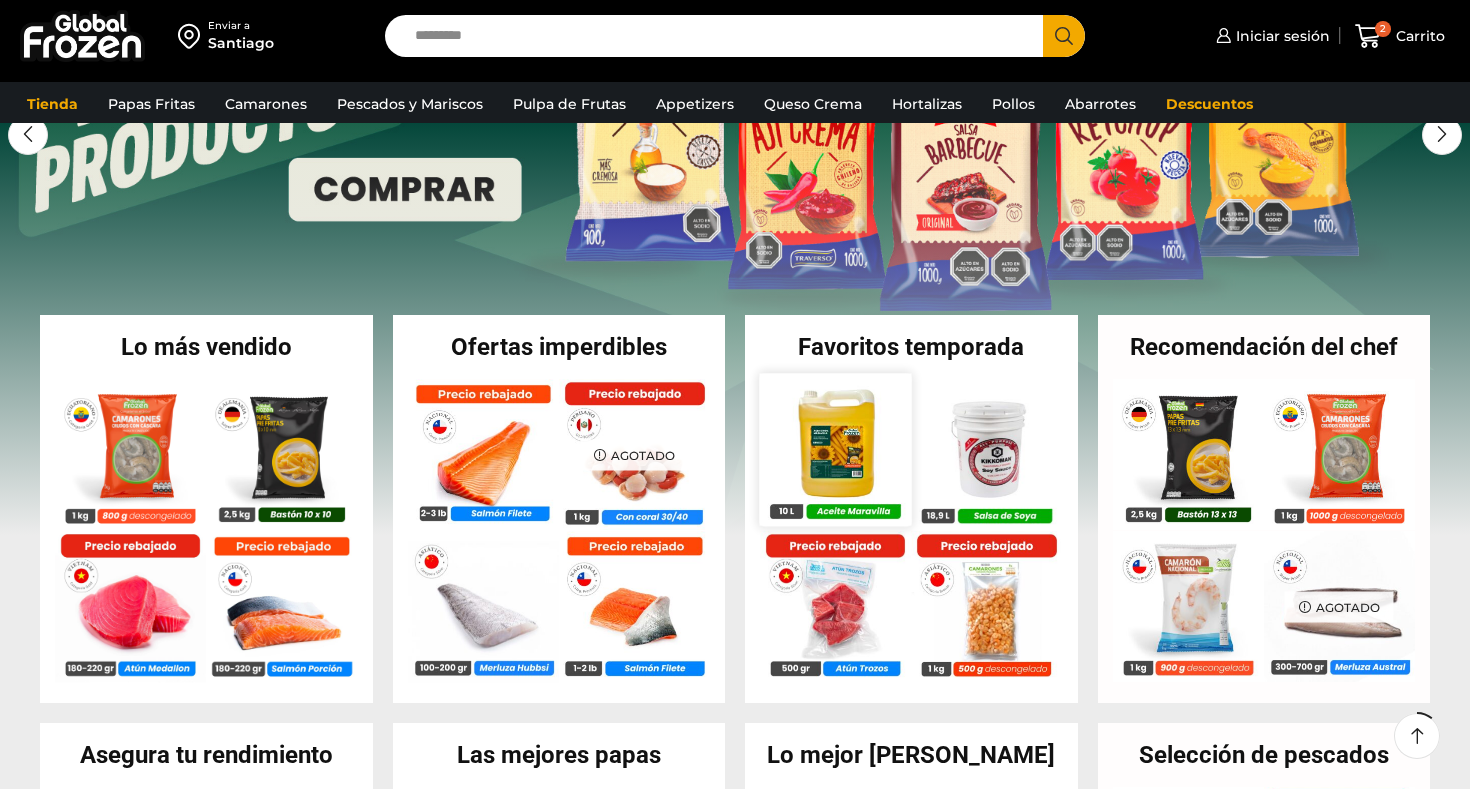 click at bounding box center [835, 449] 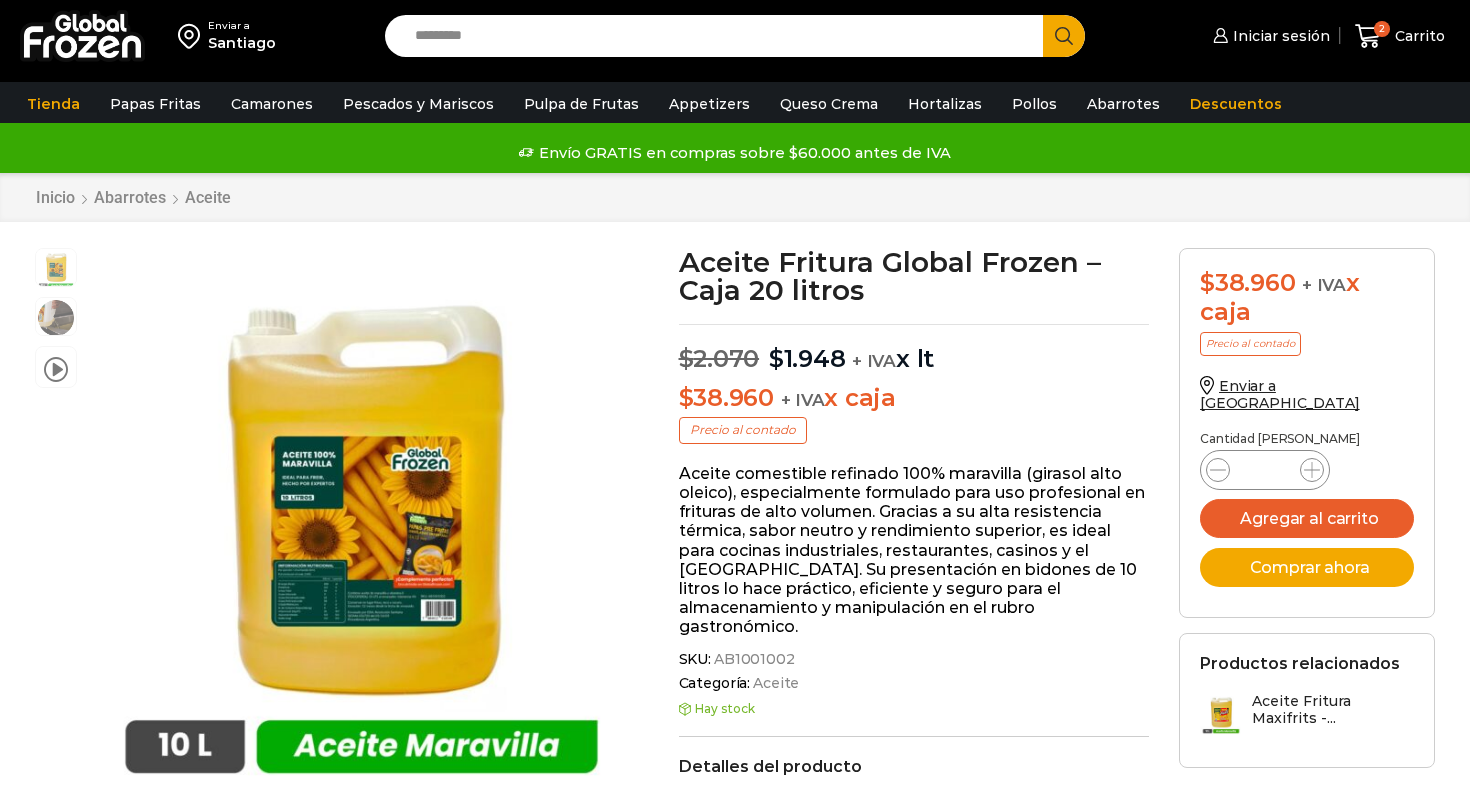 scroll, scrollTop: 1, scrollLeft: 0, axis: vertical 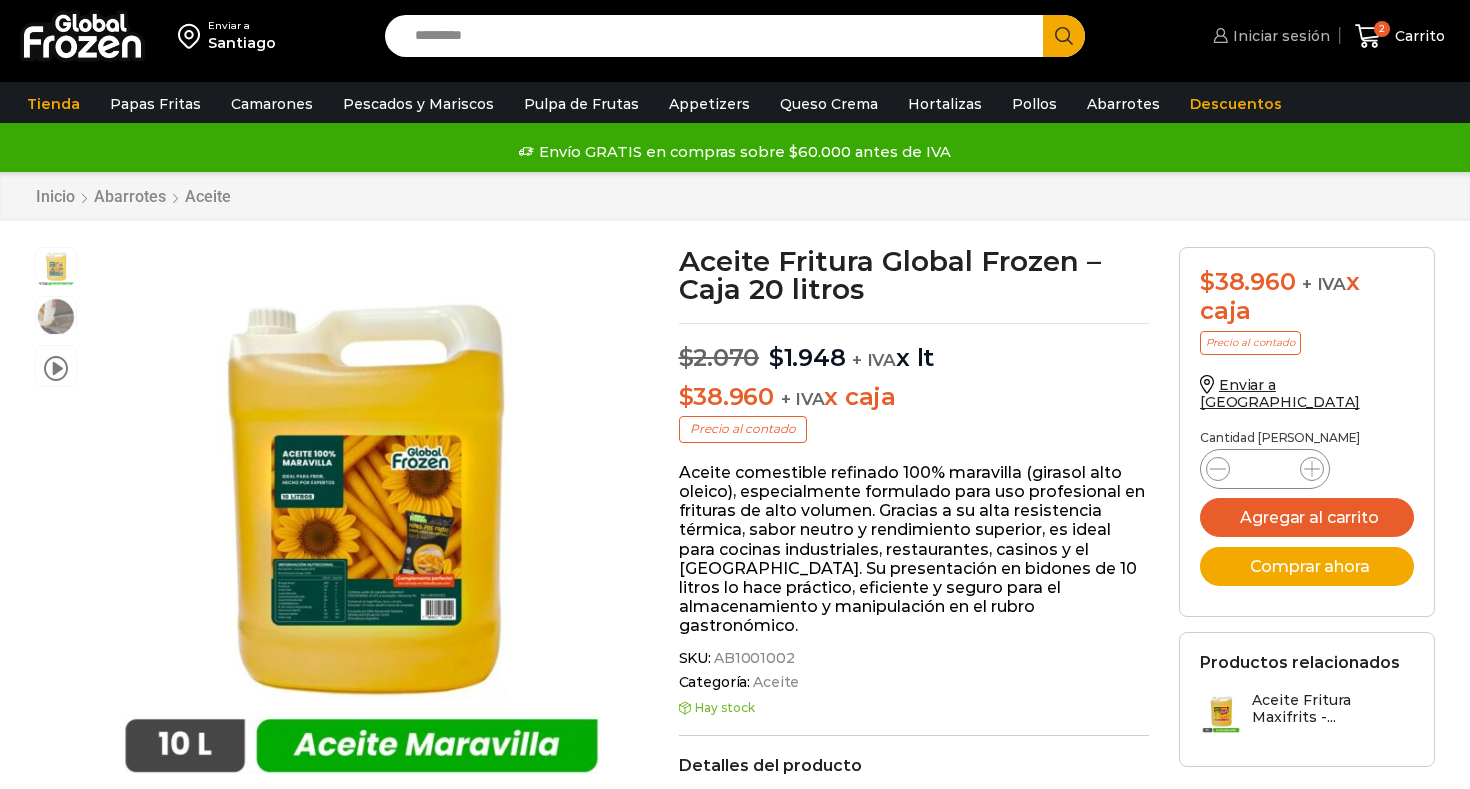 click on "Iniciar sesión" at bounding box center (1279, 36) 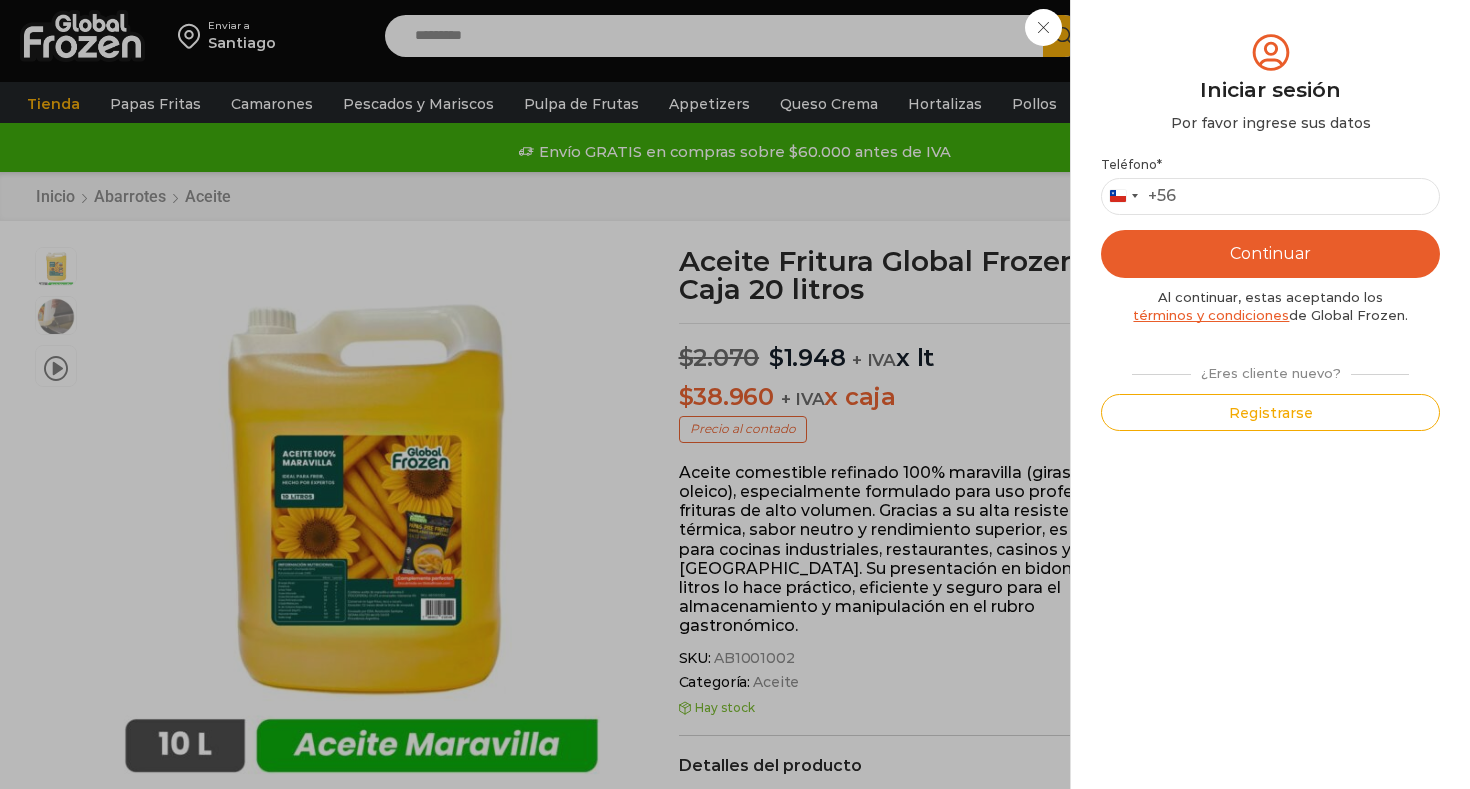 scroll, scrollTop: 0, scrollLeft: 0, axis: both 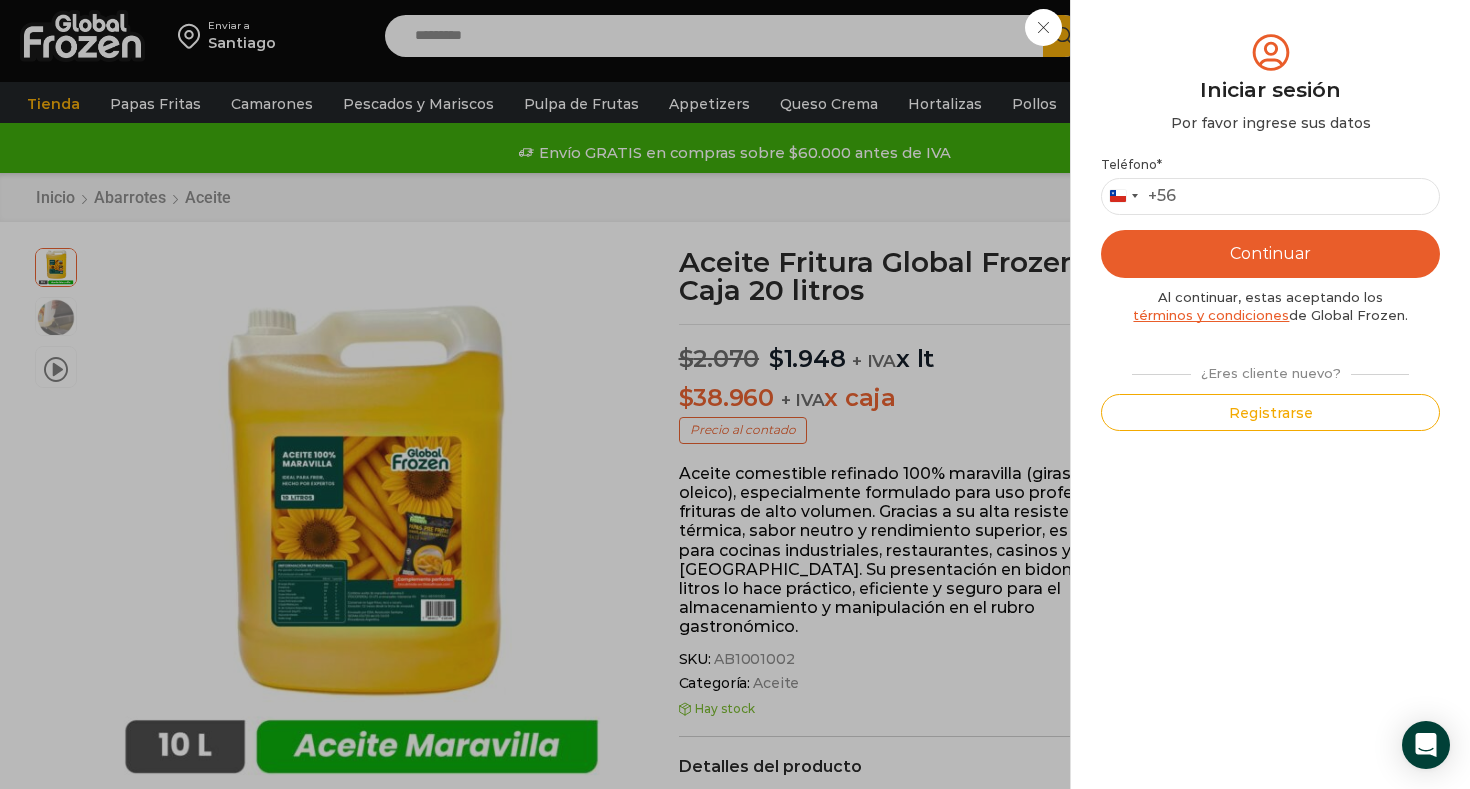 click on "Iniciar sesión
Mi cuenta
Login
Register
Iniciar sesión
Por favor ingrese sus datos
Iniciar sesión
Se envió un mensaje de WhatsApp con el código de verificación a tu teléfono
Teléfono
*
Chile +56 +56 Argentina +54 Chile +56
Continuar
Al continuar, estas aceptando los
términos y condiciones  de Global Frozen.
¿Eres cliente nuevo?
Registrarse
Ingresar
¿No recibiste el código?
Solicitar nuevo código .
← Volver al paso anterior
Username or email                                      *
Password  *
Lost password?
Remember Me
Log in
Registrarse
Por favor ingrese sus datos
Iniciar sesión
Se envió un mensaje de texto con el código de verificación a tu teléfono
Registrarse
Por favor ingrese sus datos
click aquí
Cuenta Existente" at bounding box center (1269, 36) 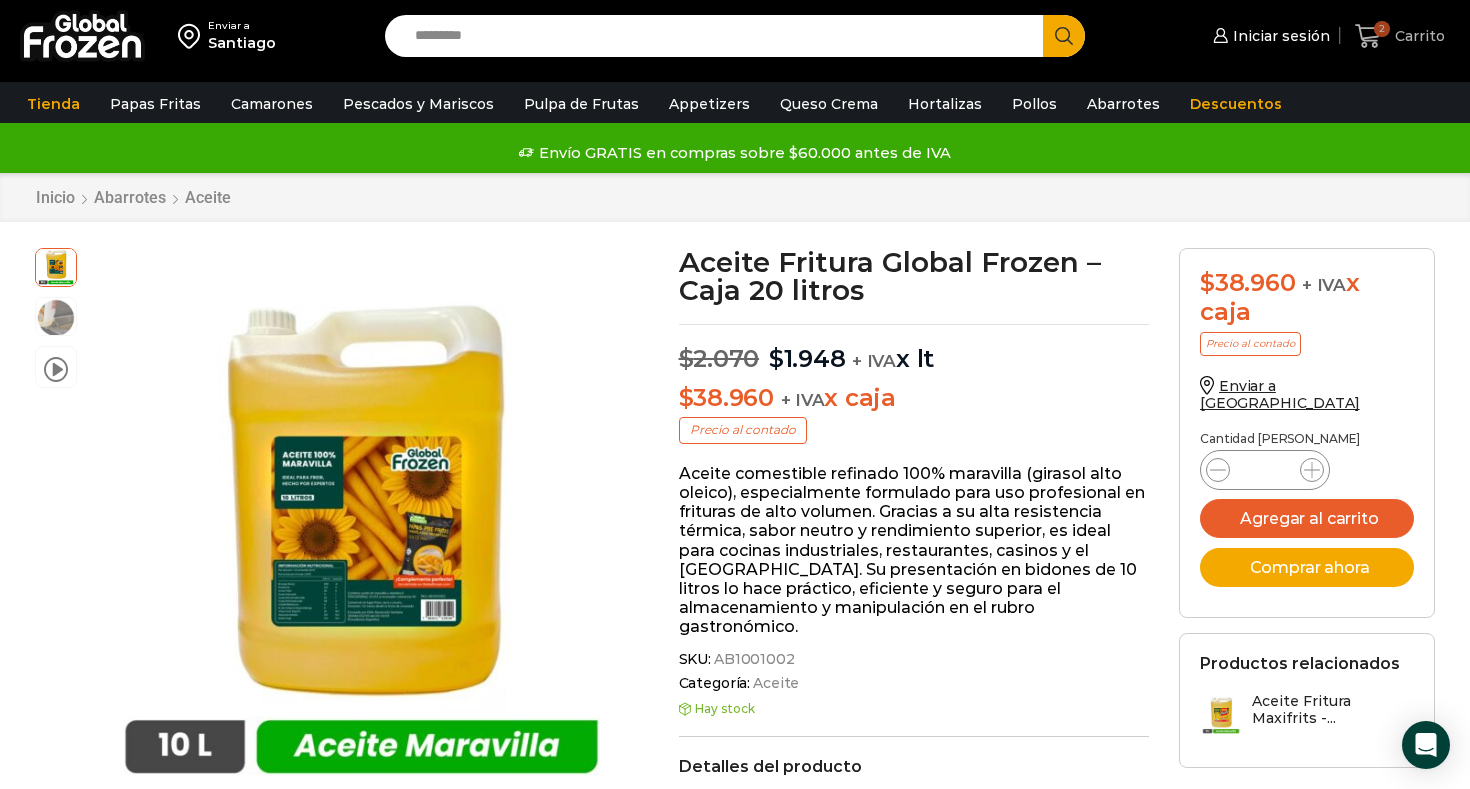 click on "Carrito" at bounding box center (1417, 36) 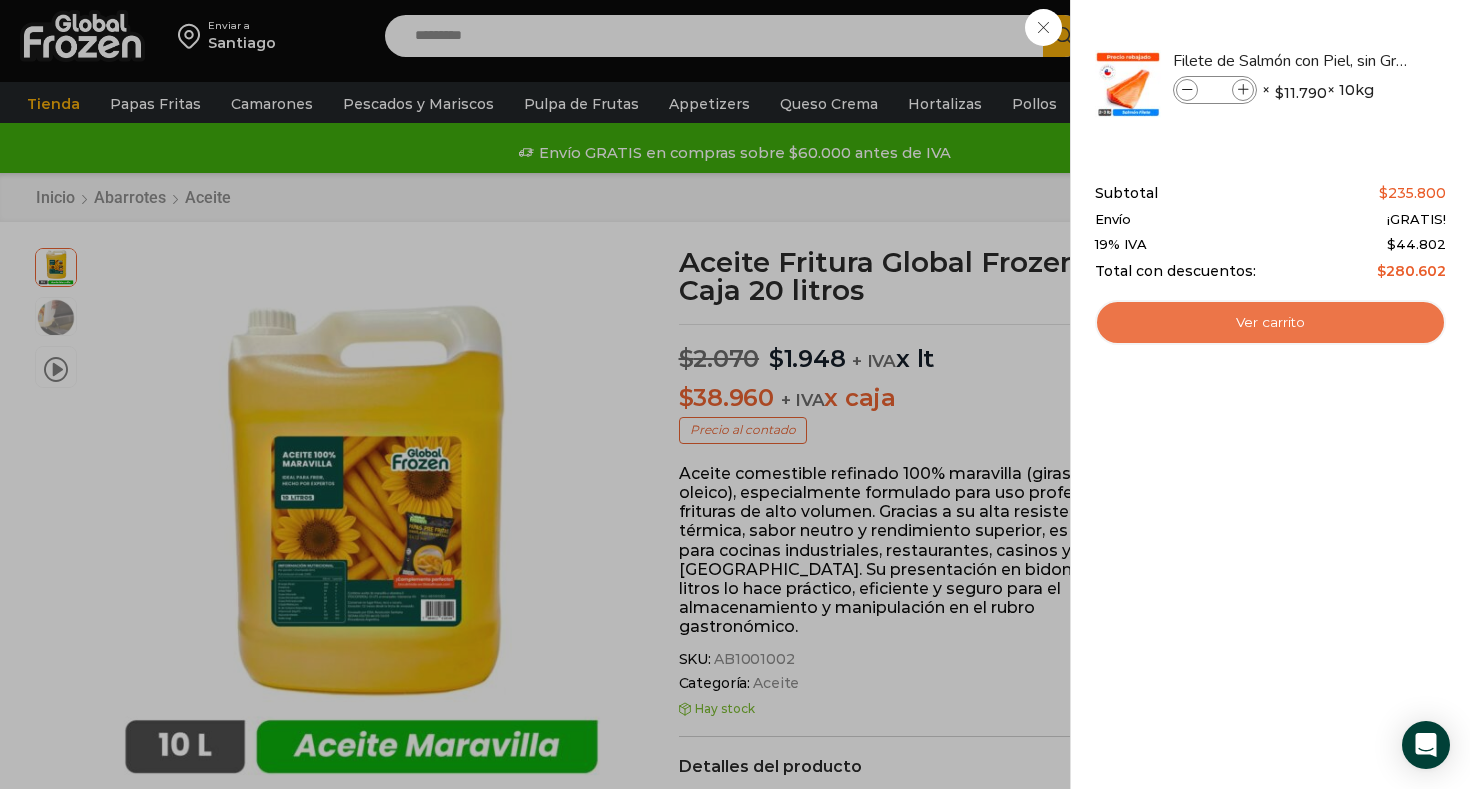 click on "Ver carrito" at bounding box center [1270, 323] 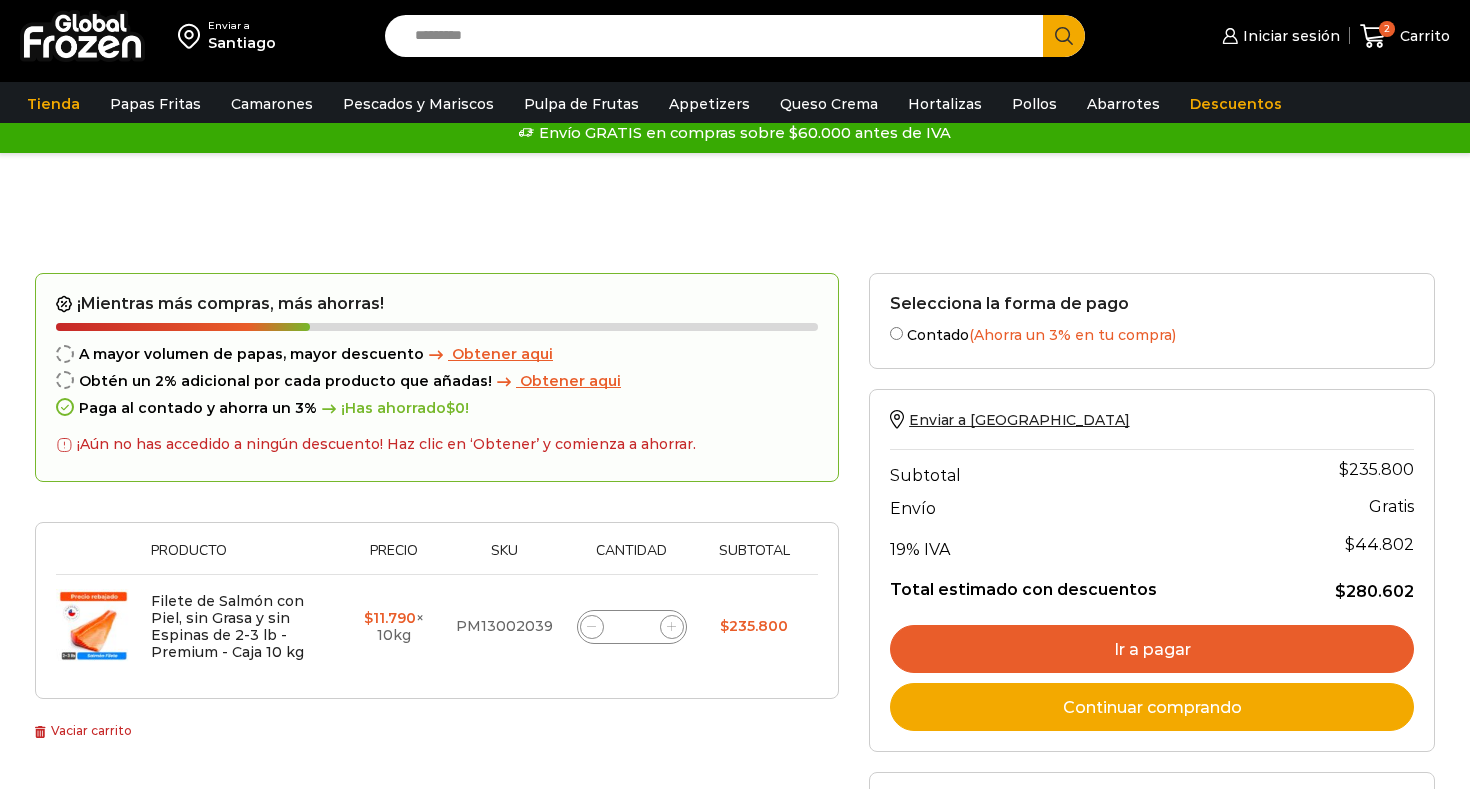 scroll, scrollTop: 0, scrollLeft: 0, axis: both 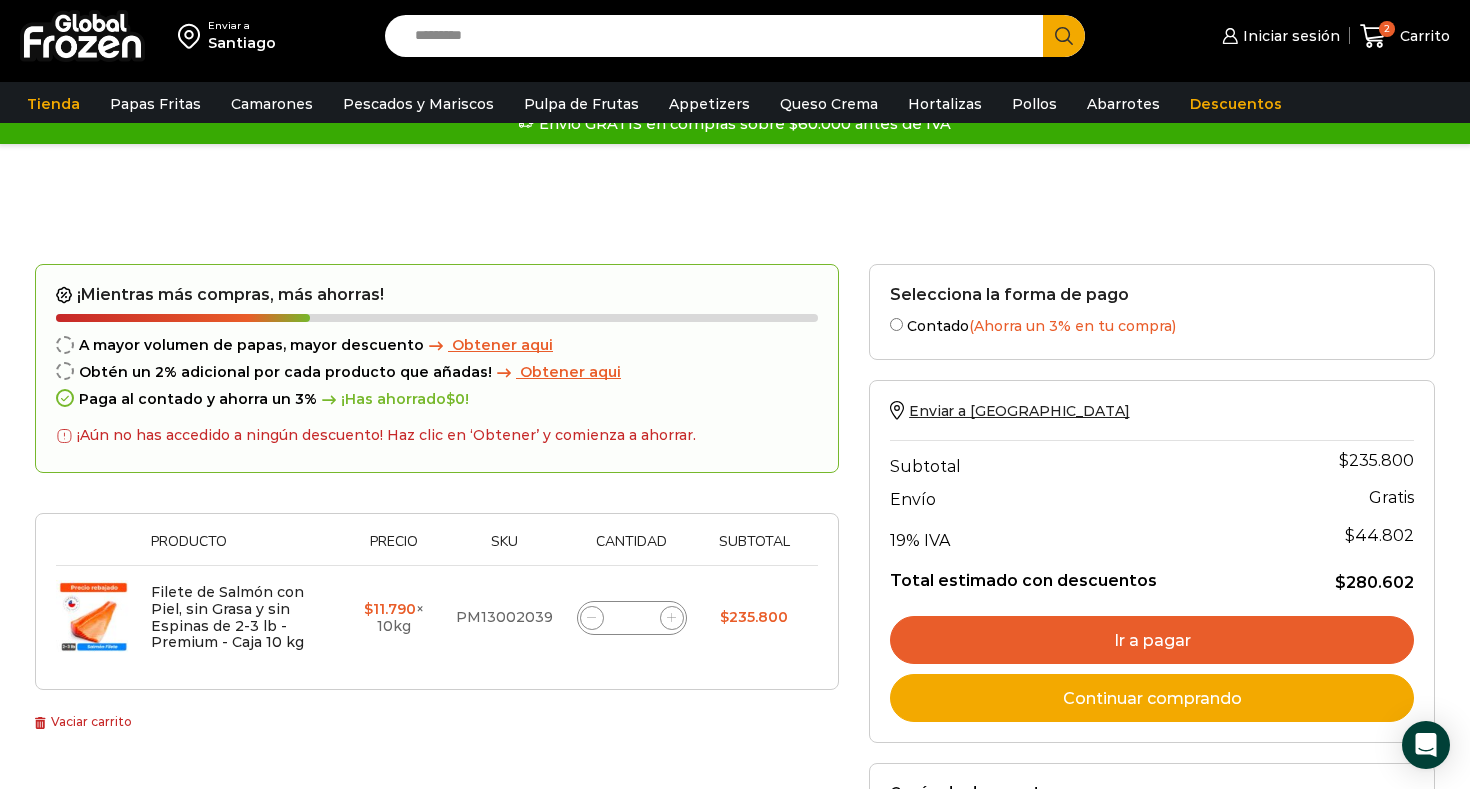 click on "Paga al contado y ahorra un 3%   ¡Has ahorrado  $ 0 !" at bounding box center [437, 399] 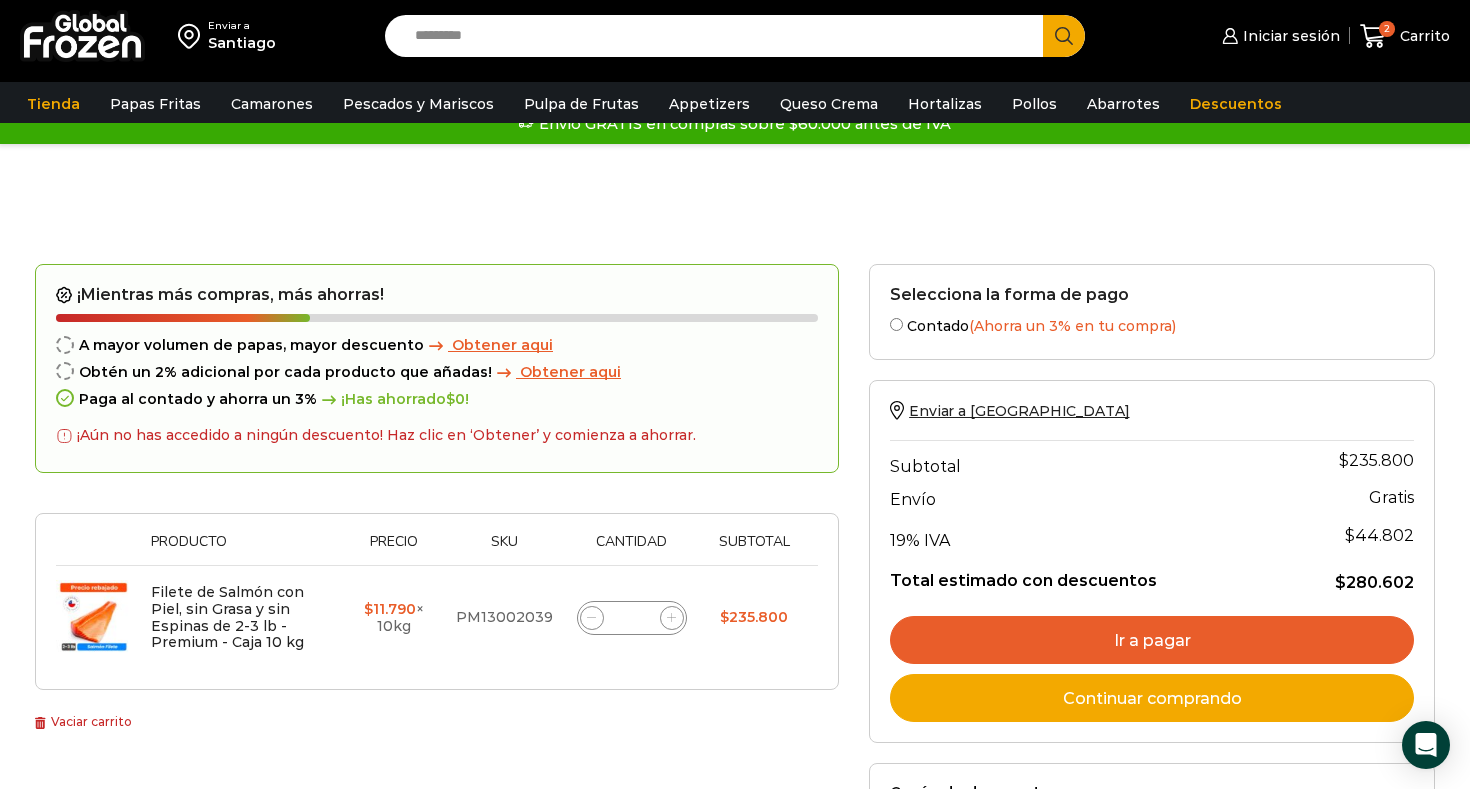 click 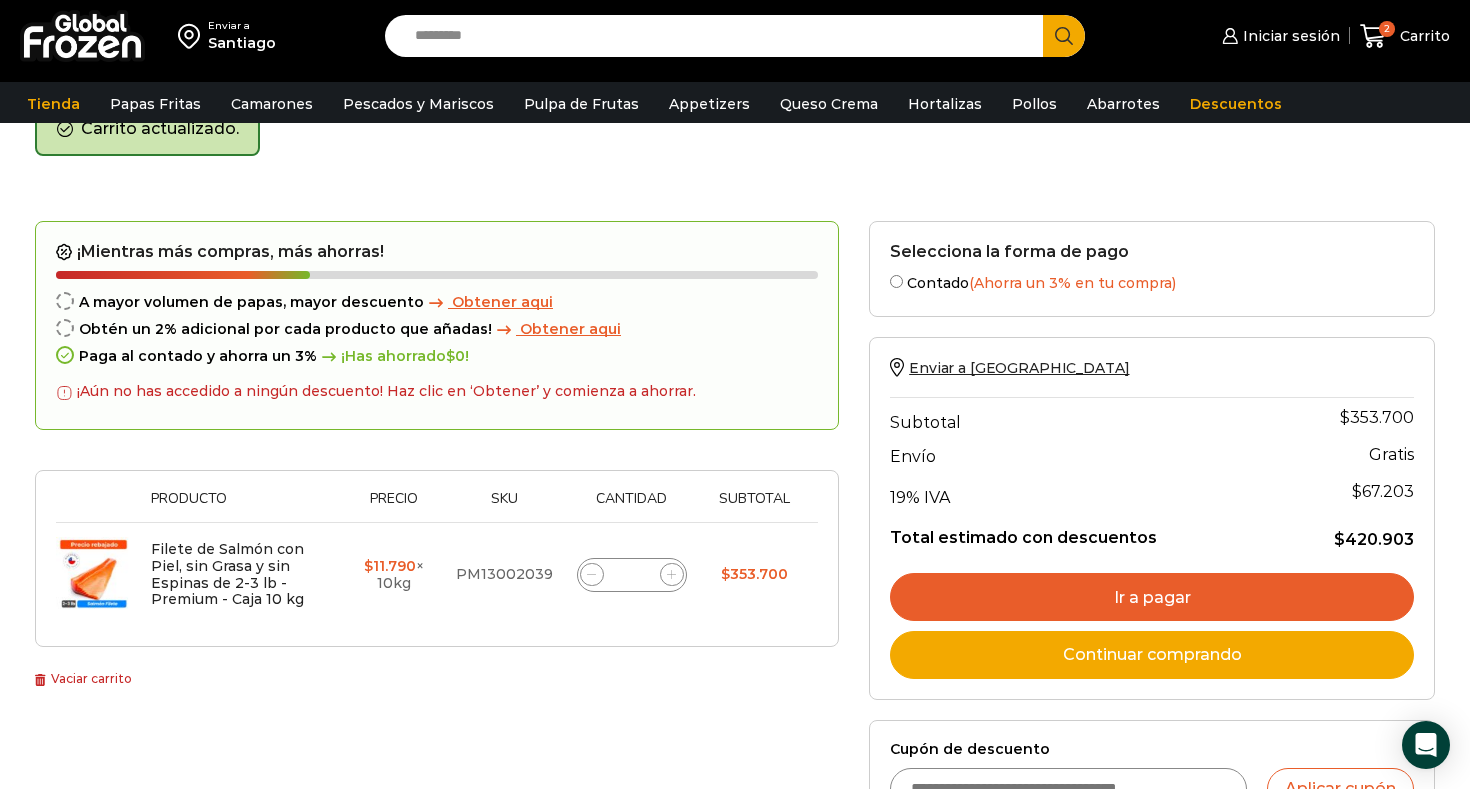 scroll, scrollTop: 103, scrollLeft: 0, axis: vertical 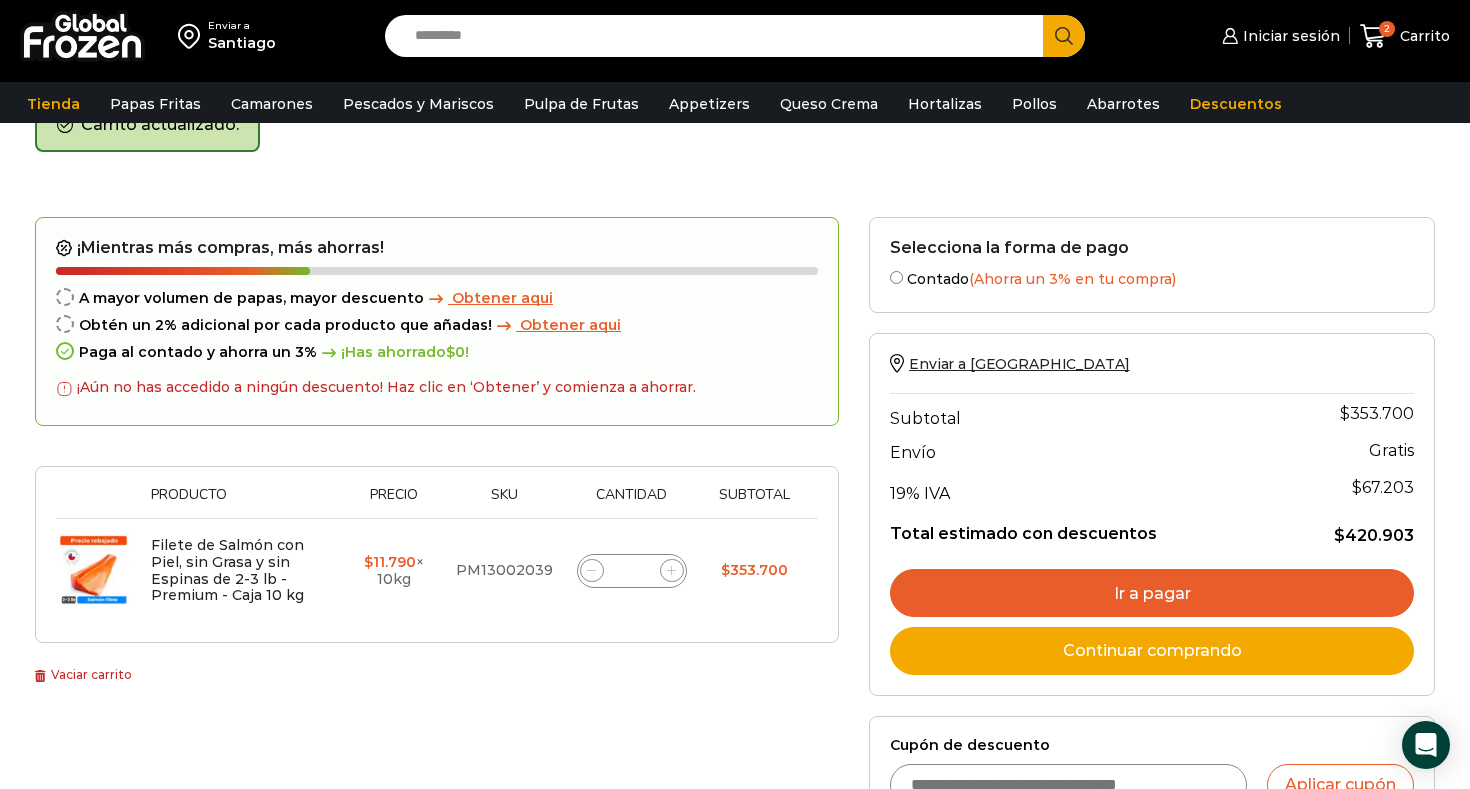 click on "Contado  (Ahorra un 3% en tu compra)" at bounding box center [1152, 277] 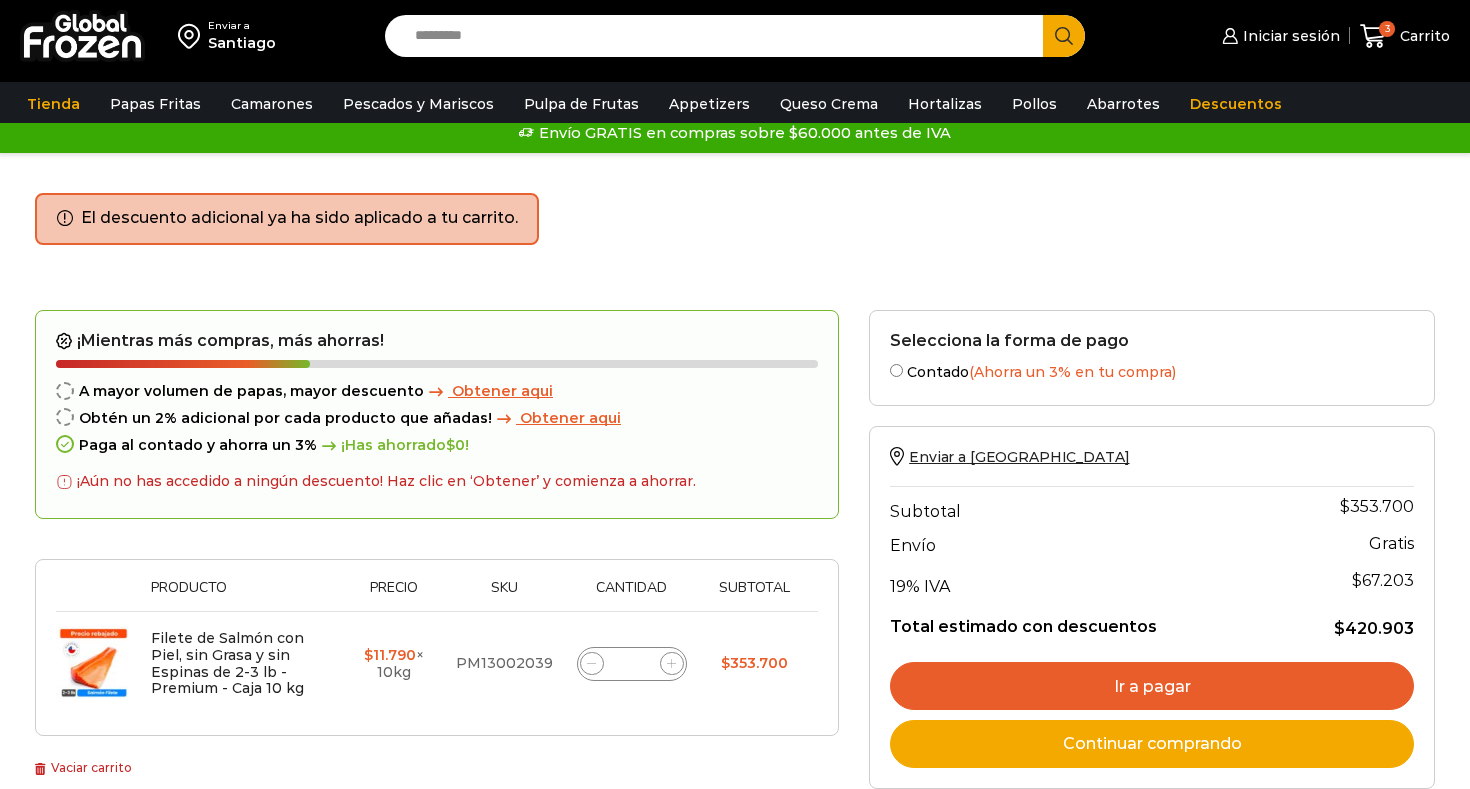 scroll, scrollTop: 0, scrollLeft: 0, axis: both 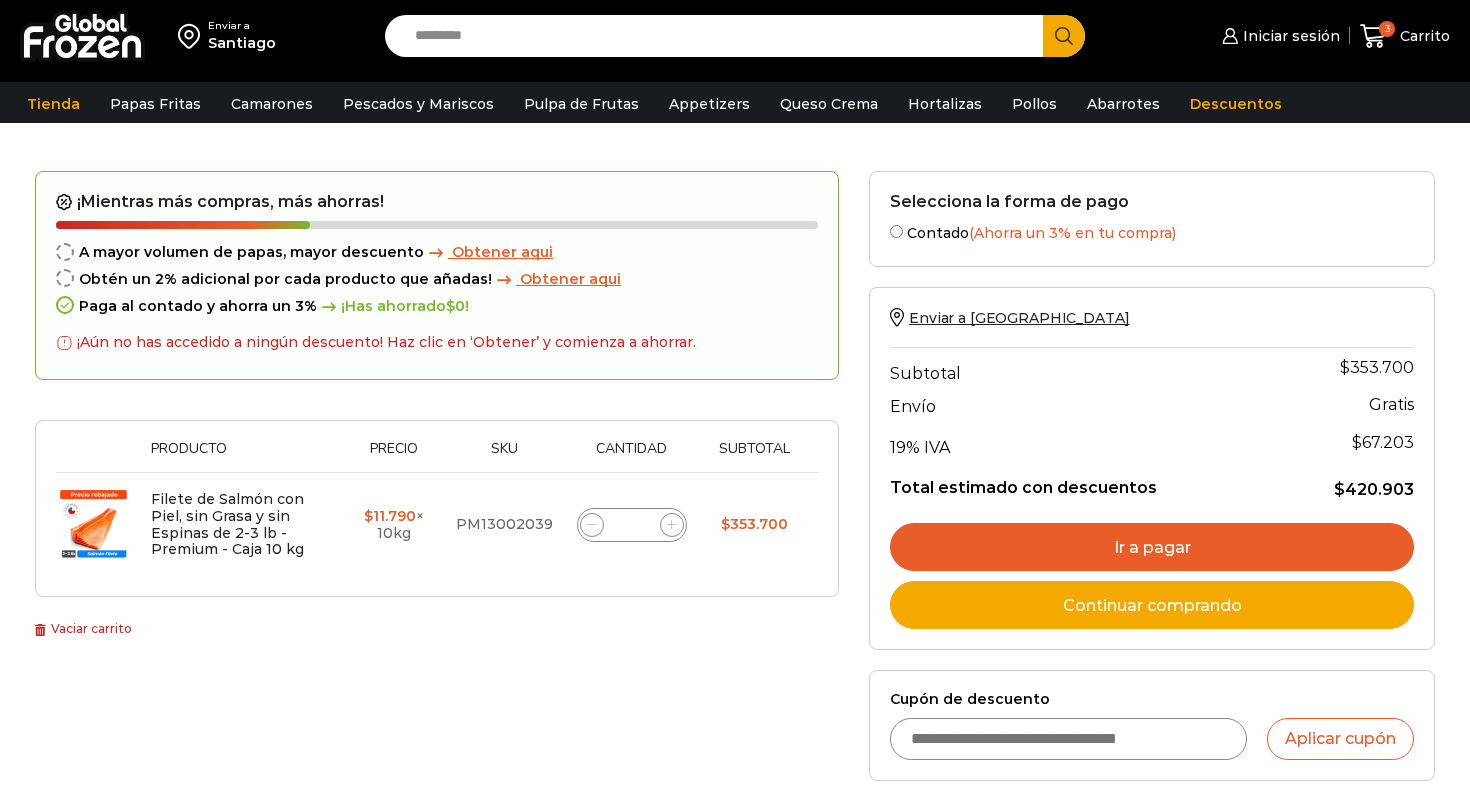 click 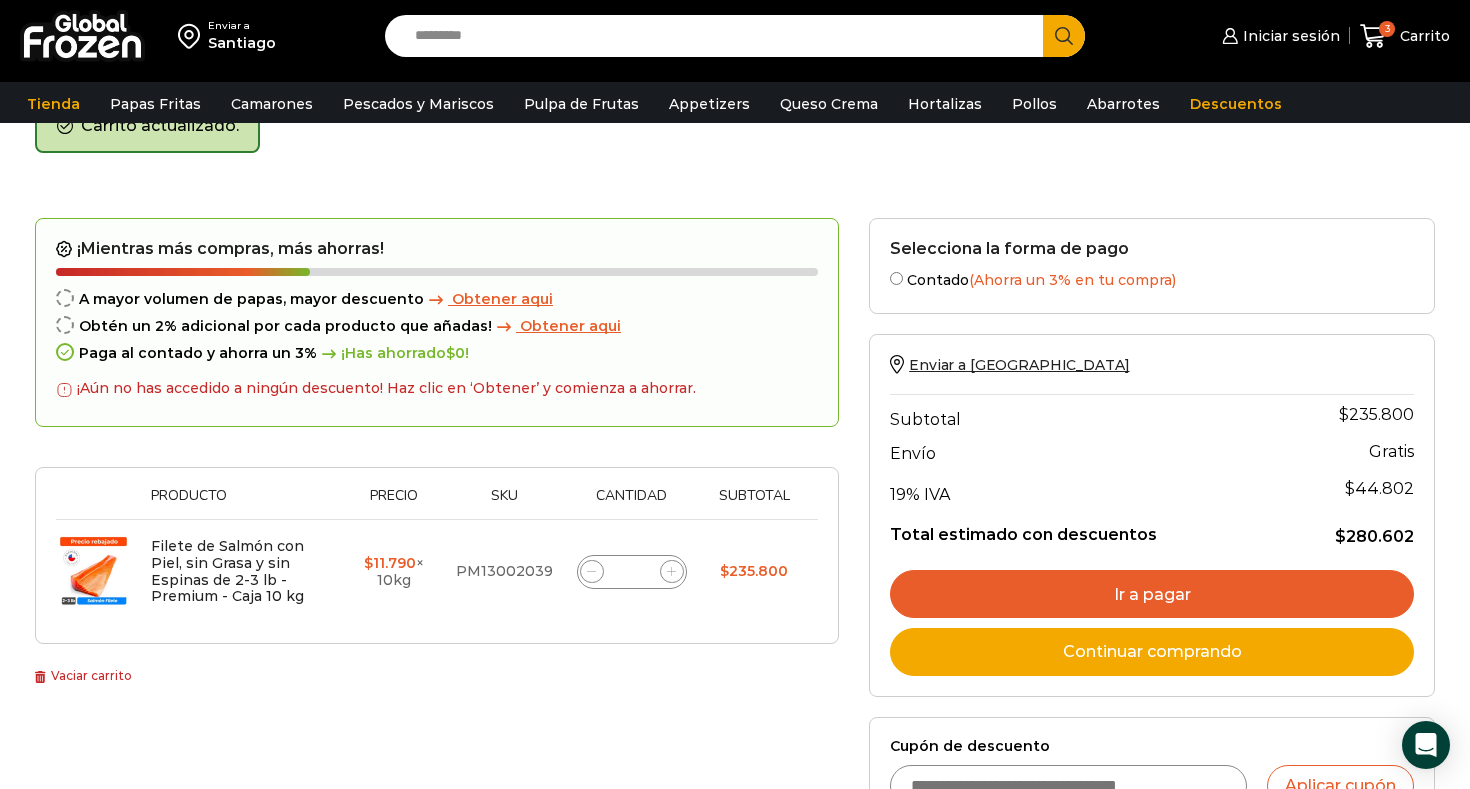 scroll, scrollTop: 103, scrollLeft: 0, axis: vertical 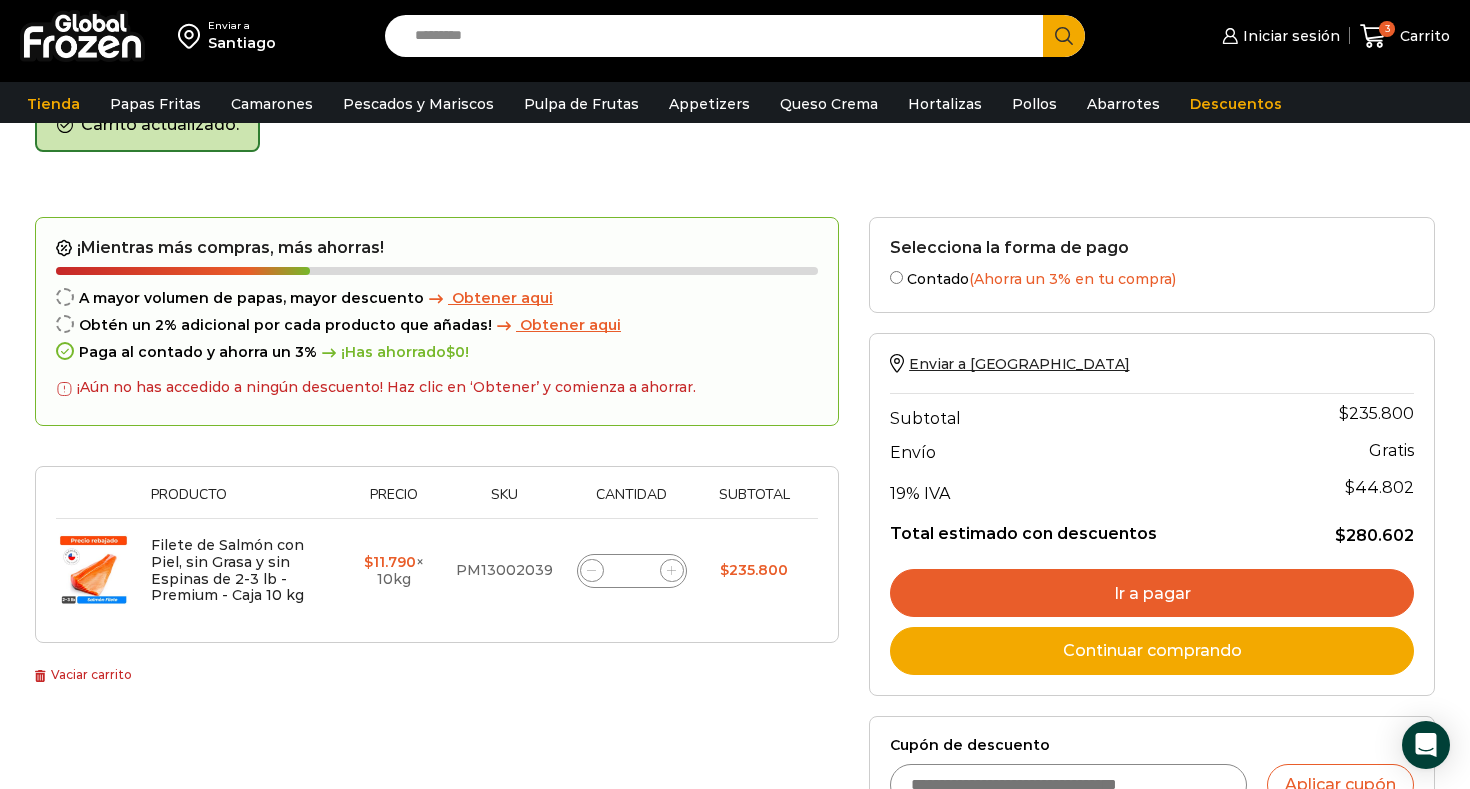click at bounding box center (82, 36) 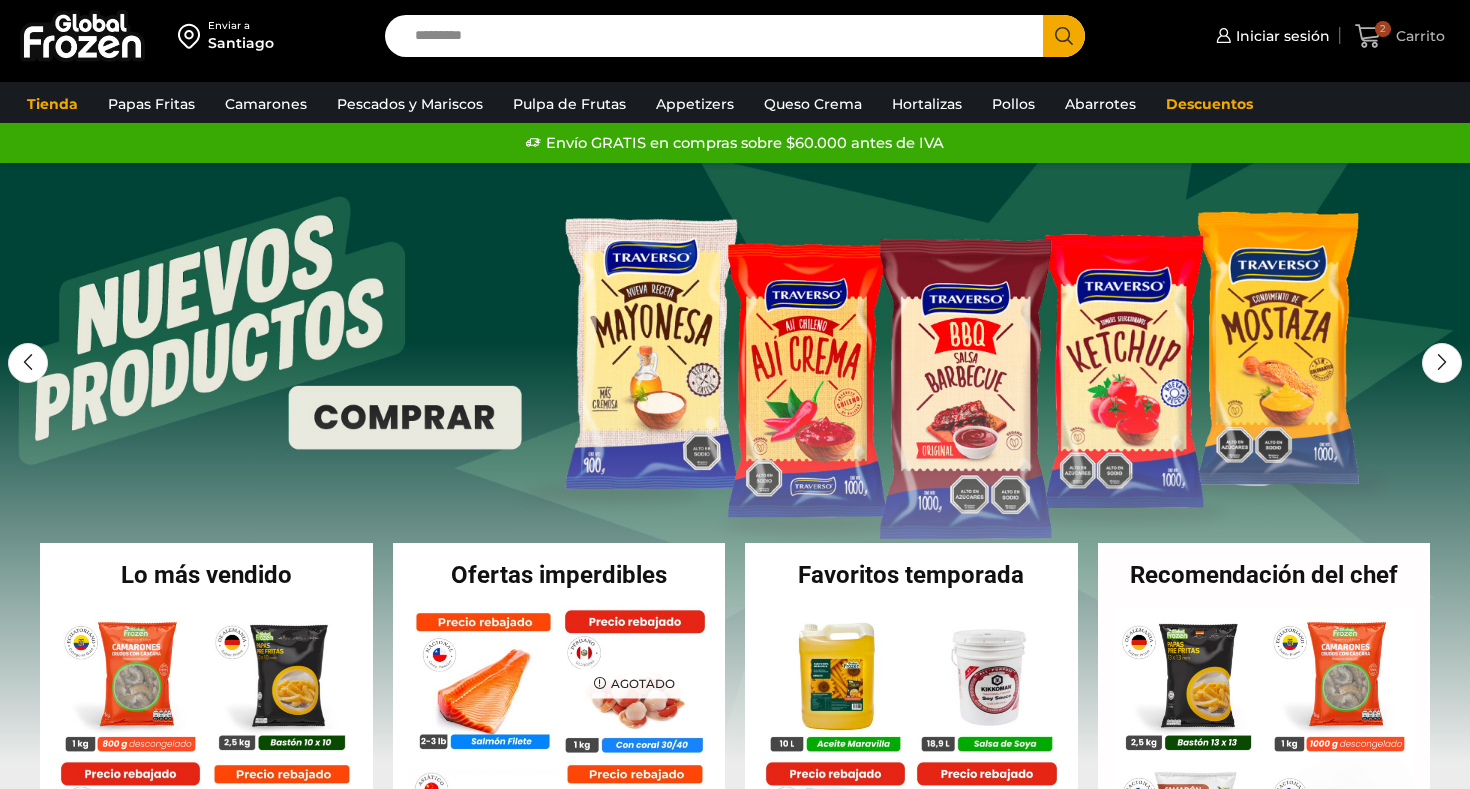scroll, scrollTop: 0, scrollLeft: 0, axis: both 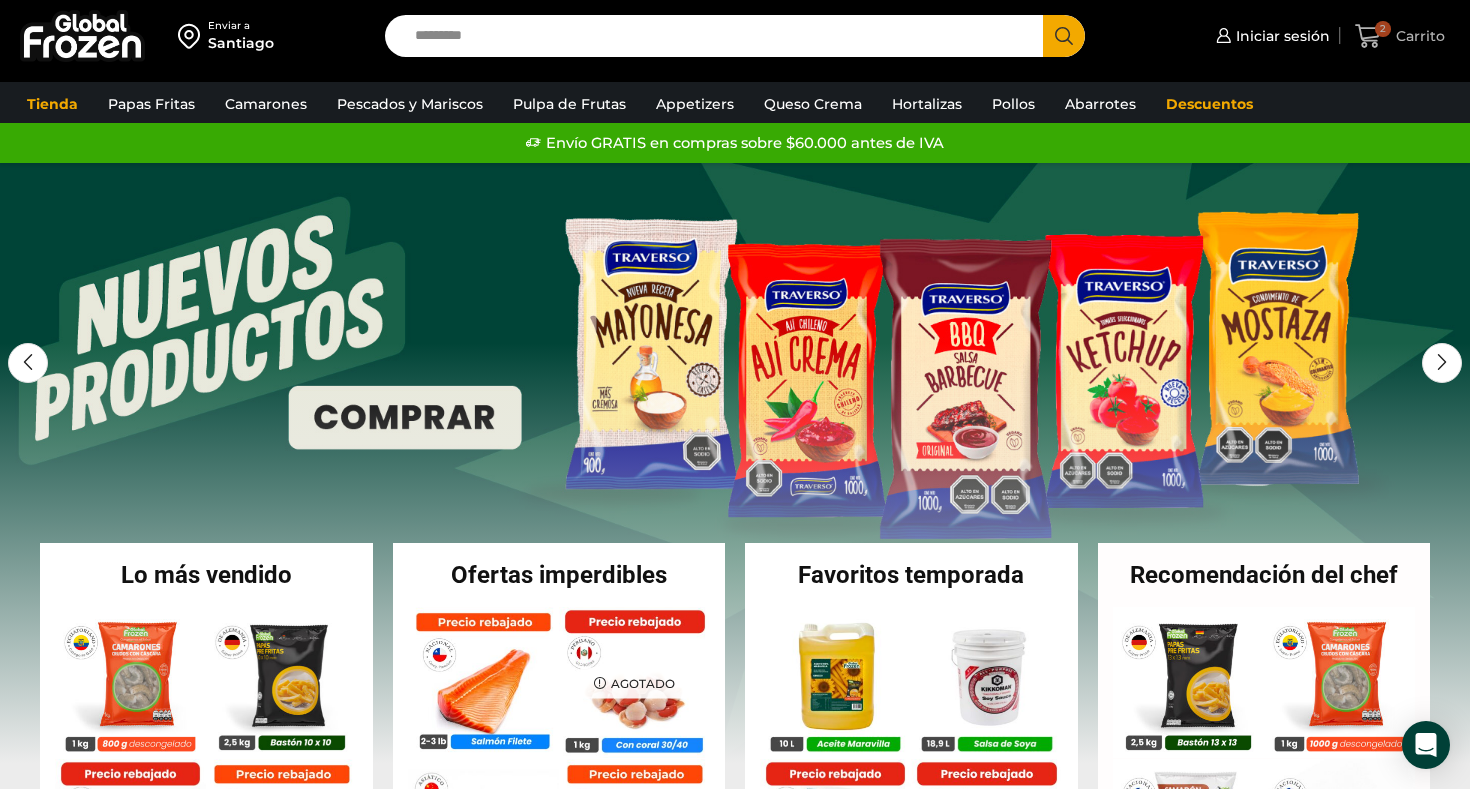 click on "Carrito" at bounding box center [1418, 36] 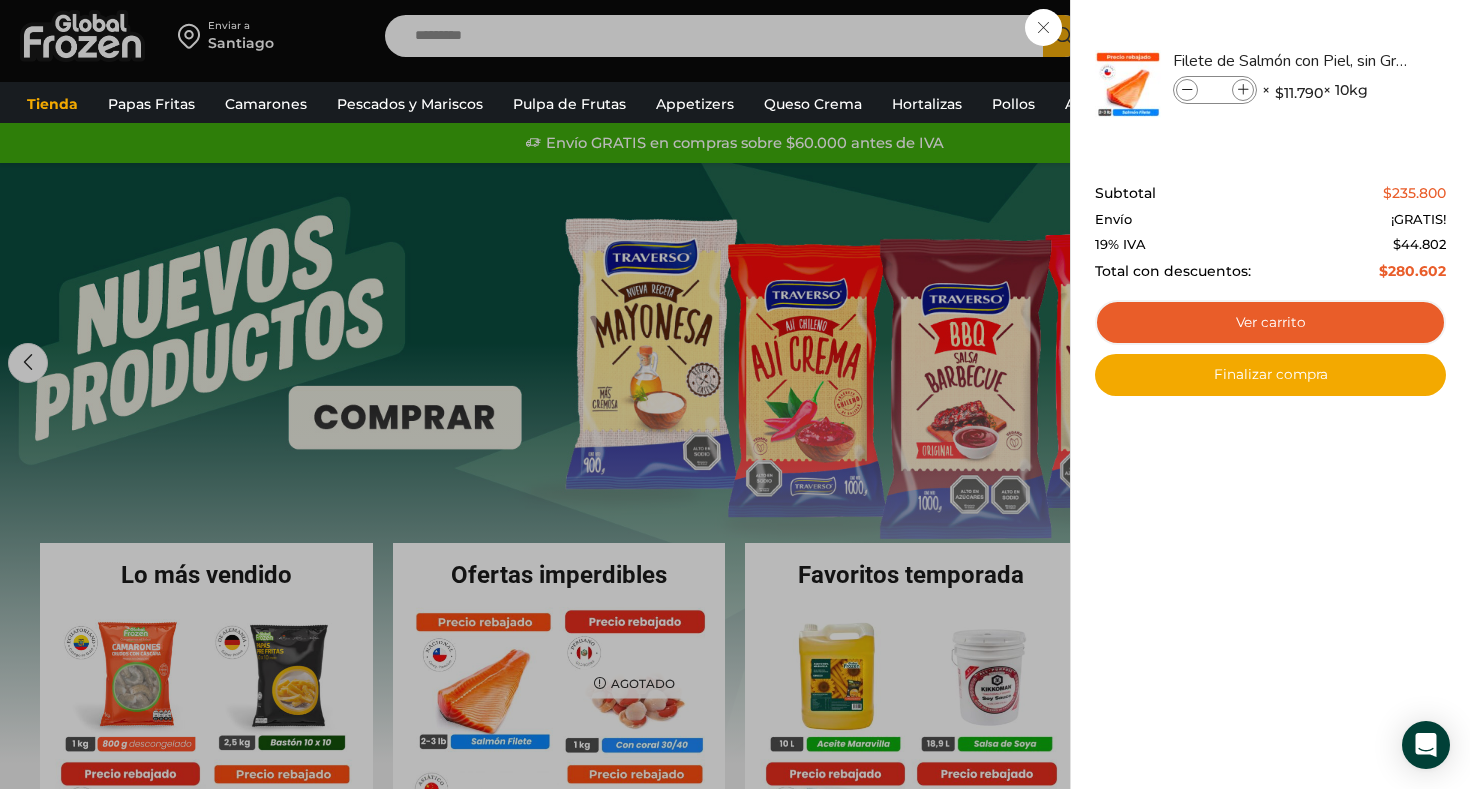 click on "2
[GEOGRAPHIC_DATA]
2
2
Shopping Cart
Filete de Salmón con Piel, sin Grasa y sin Espinas de 2-3 lb - Premium - Caja 10 kg
Filete de Salmón con Piel, sin Grasa y sin Espinas de 2-3 lb - Premium - Caja 10 kg cantidad
*
×  $ 11.790  × 10kg 2 ×  $ 11.790  × 10kg
SKU:" at bounding box center (1400, 36) 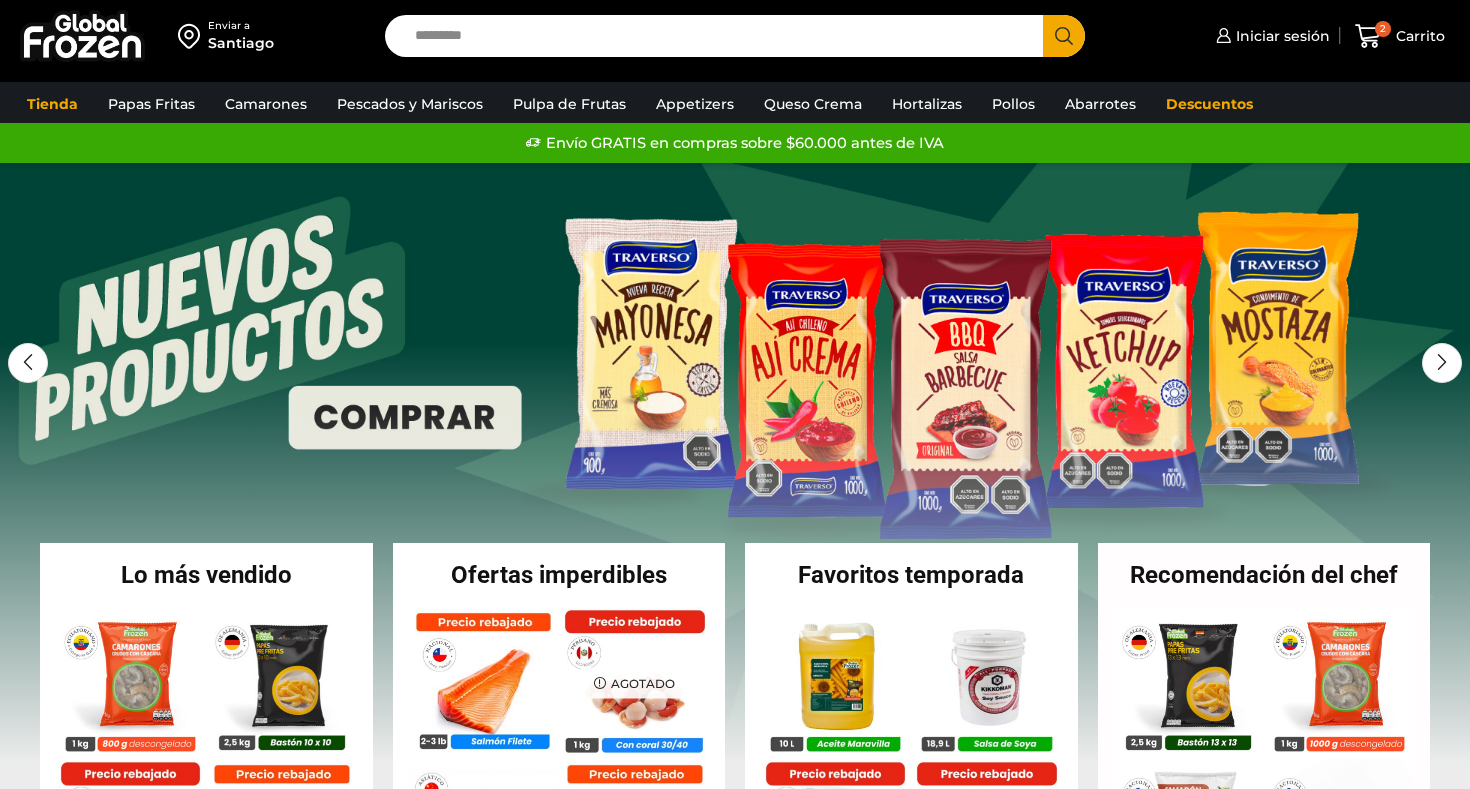 scroll, scrollTop: 0, scrollLeft: 0, axis: both 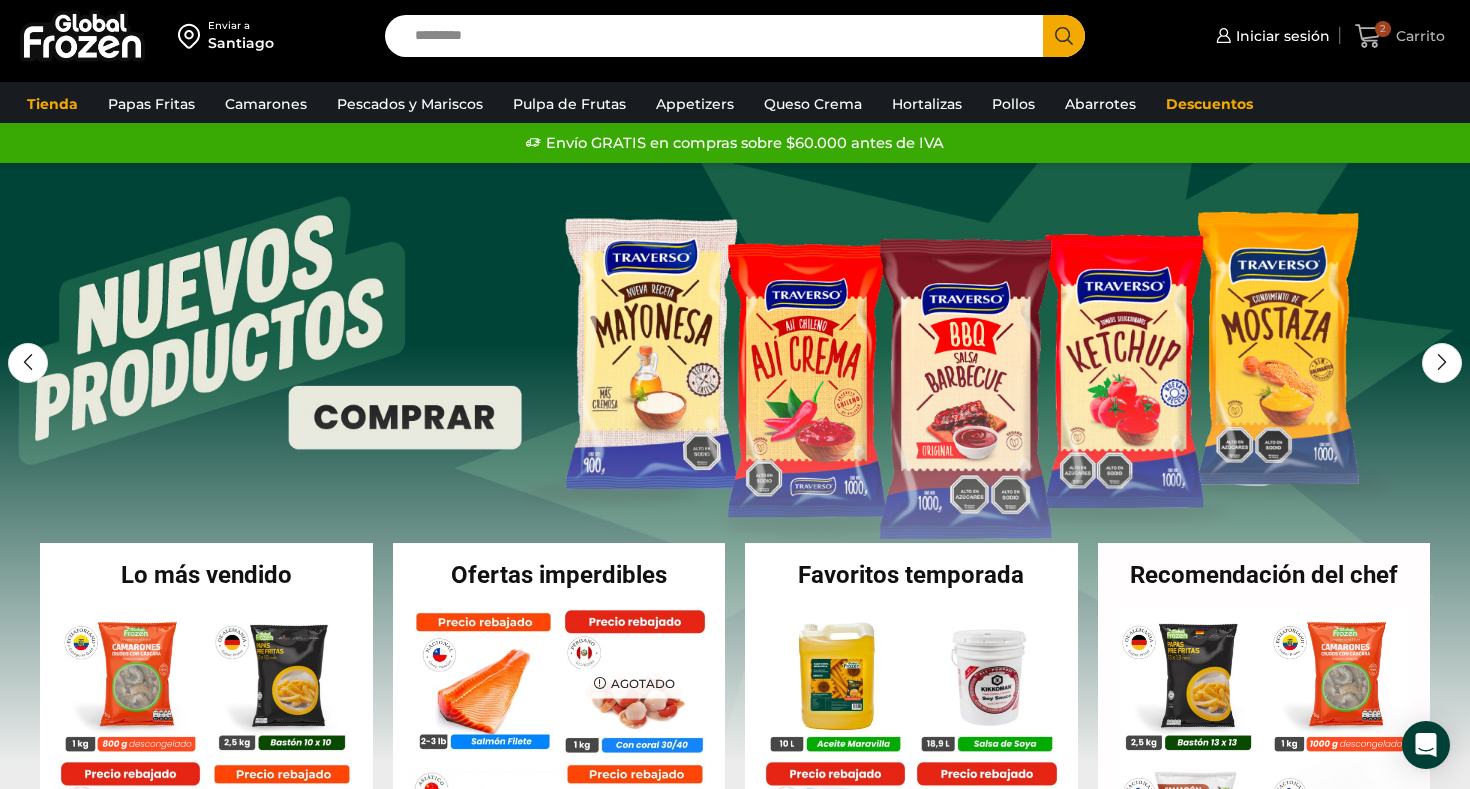 click on "2" at bounding box center [1383, 29] 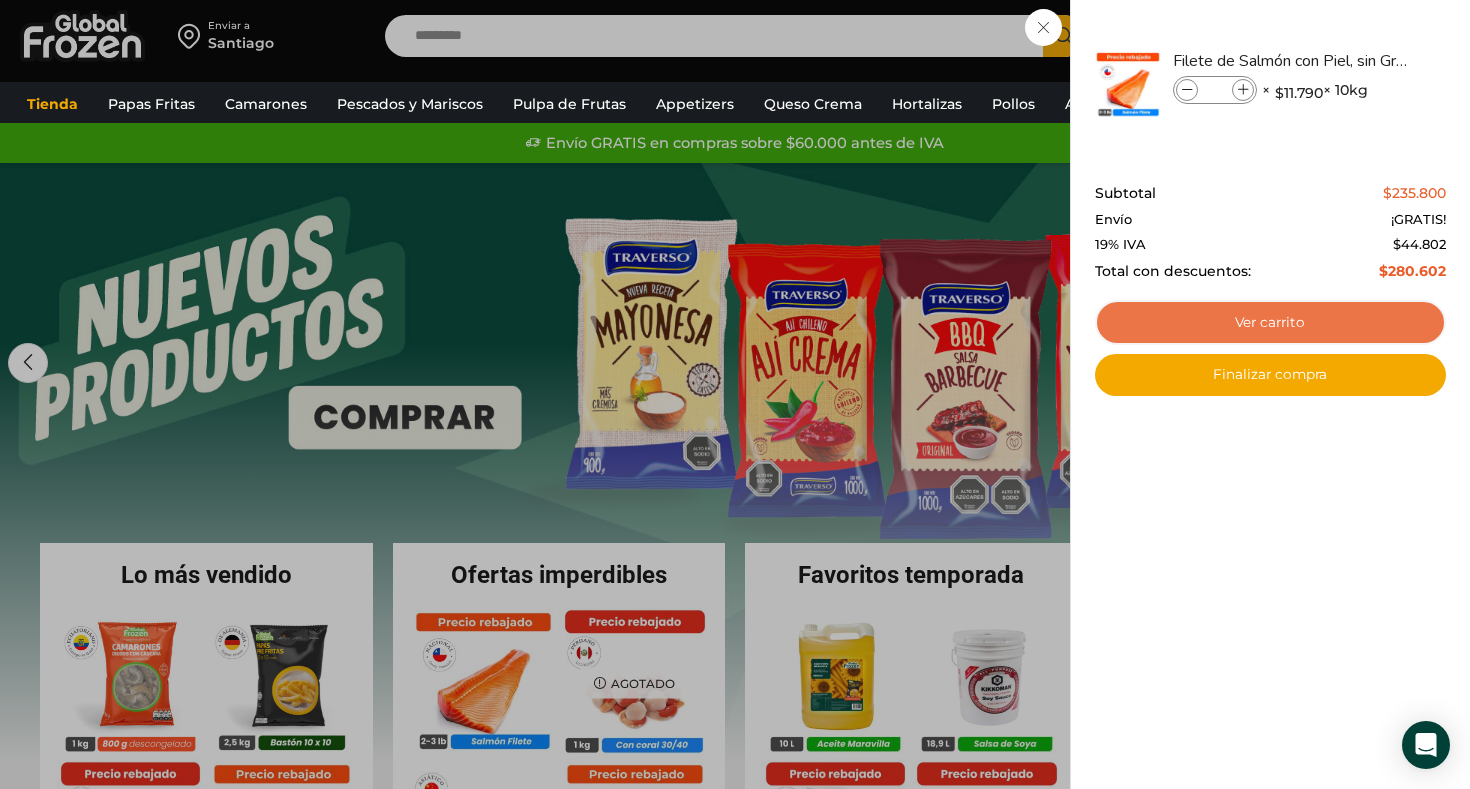click on "Ver carrito" at bounding box center [1270, 323] 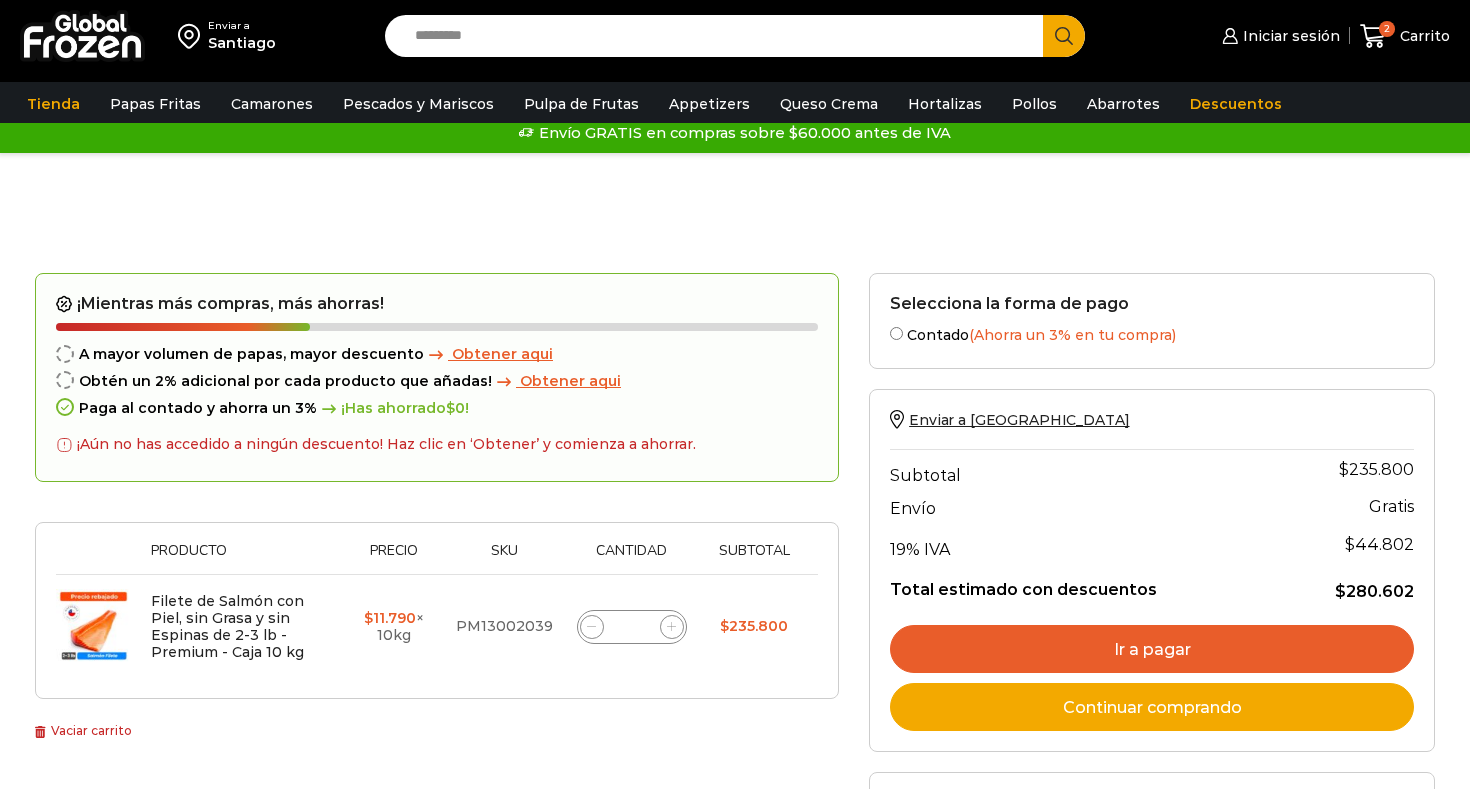 scroll, scrollTop: 0, scrollLeft: 0, axis: both 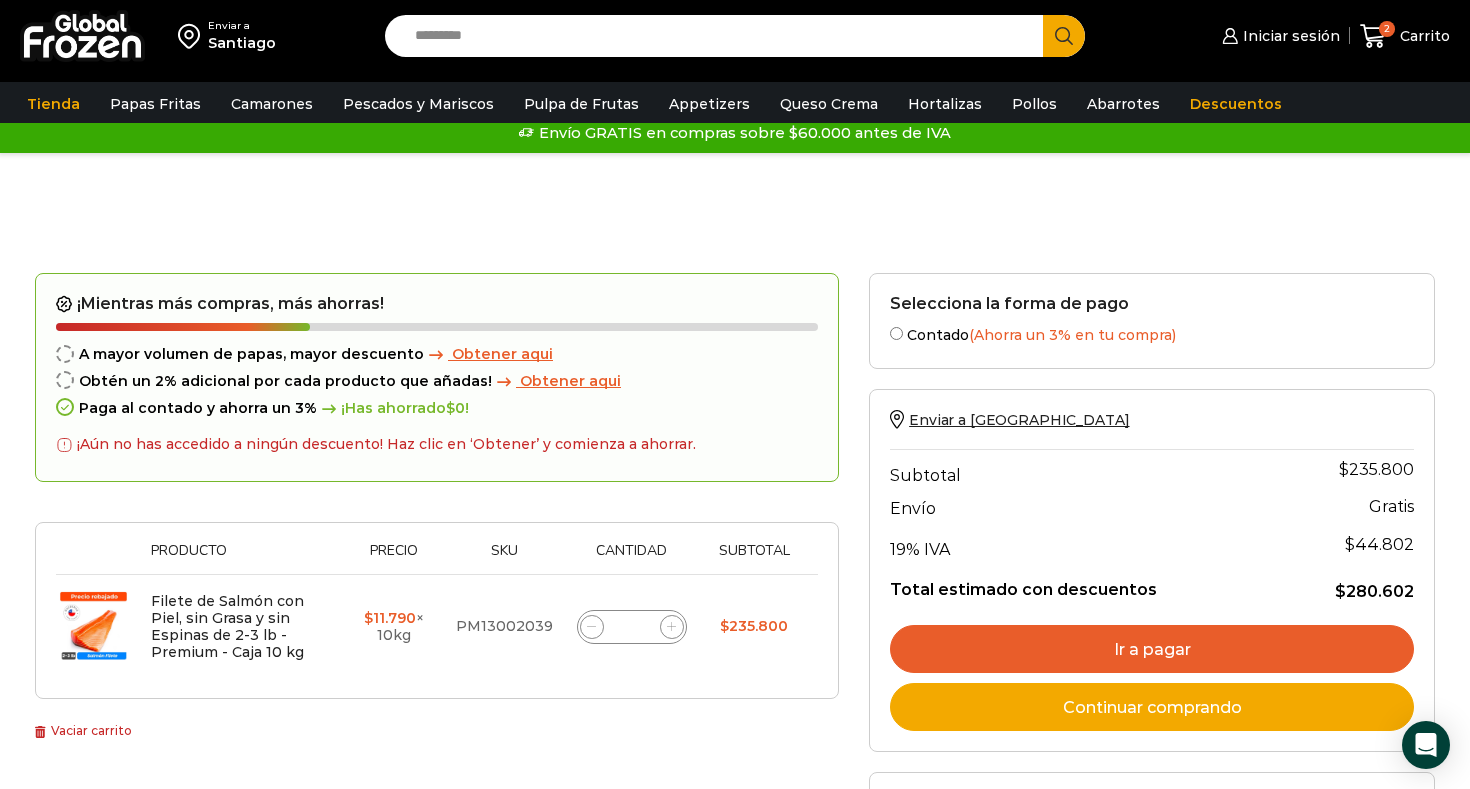 click at bounding box center (82, 36) 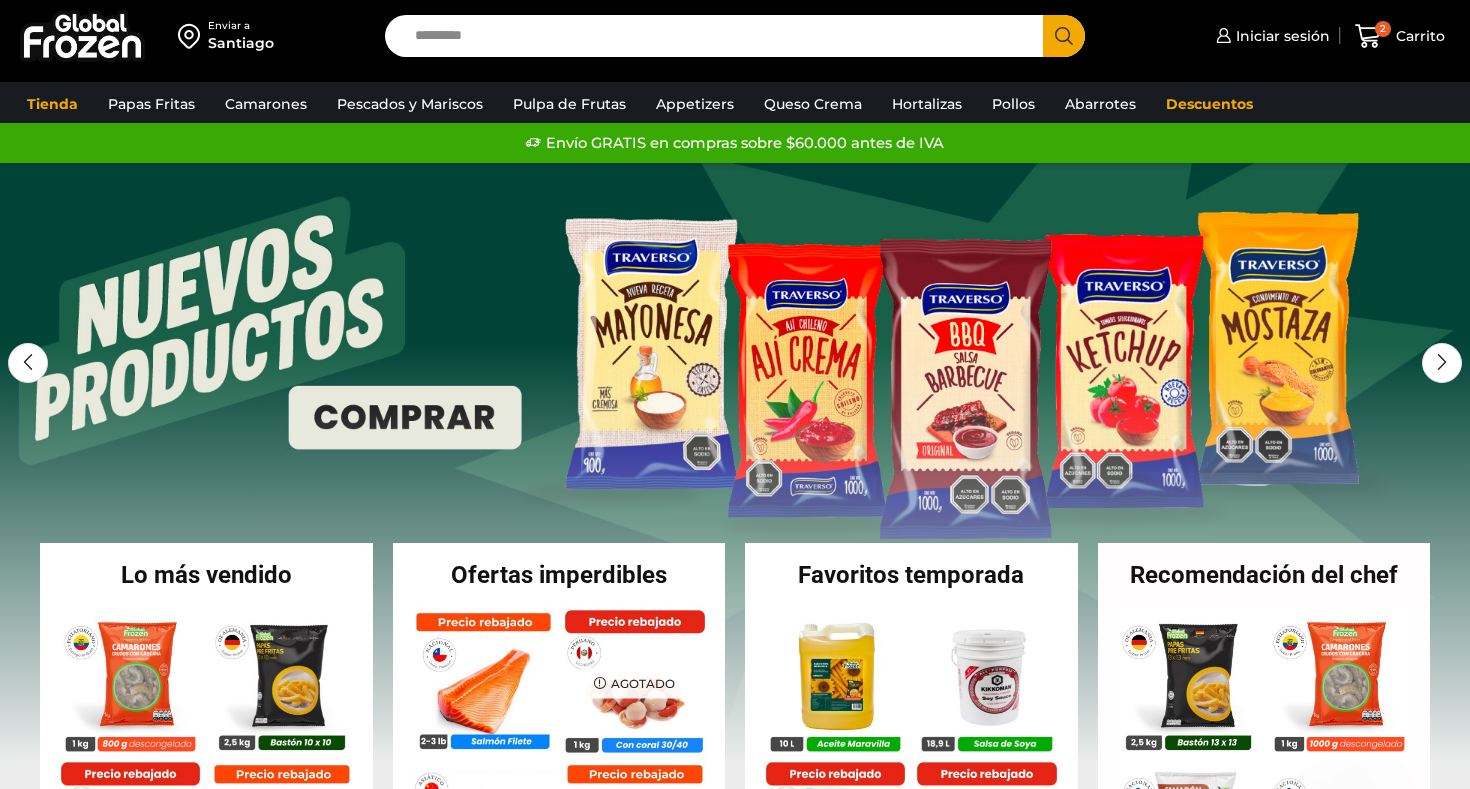 scroll, scrollTop: 0, scrollLeft: 0, axis: both 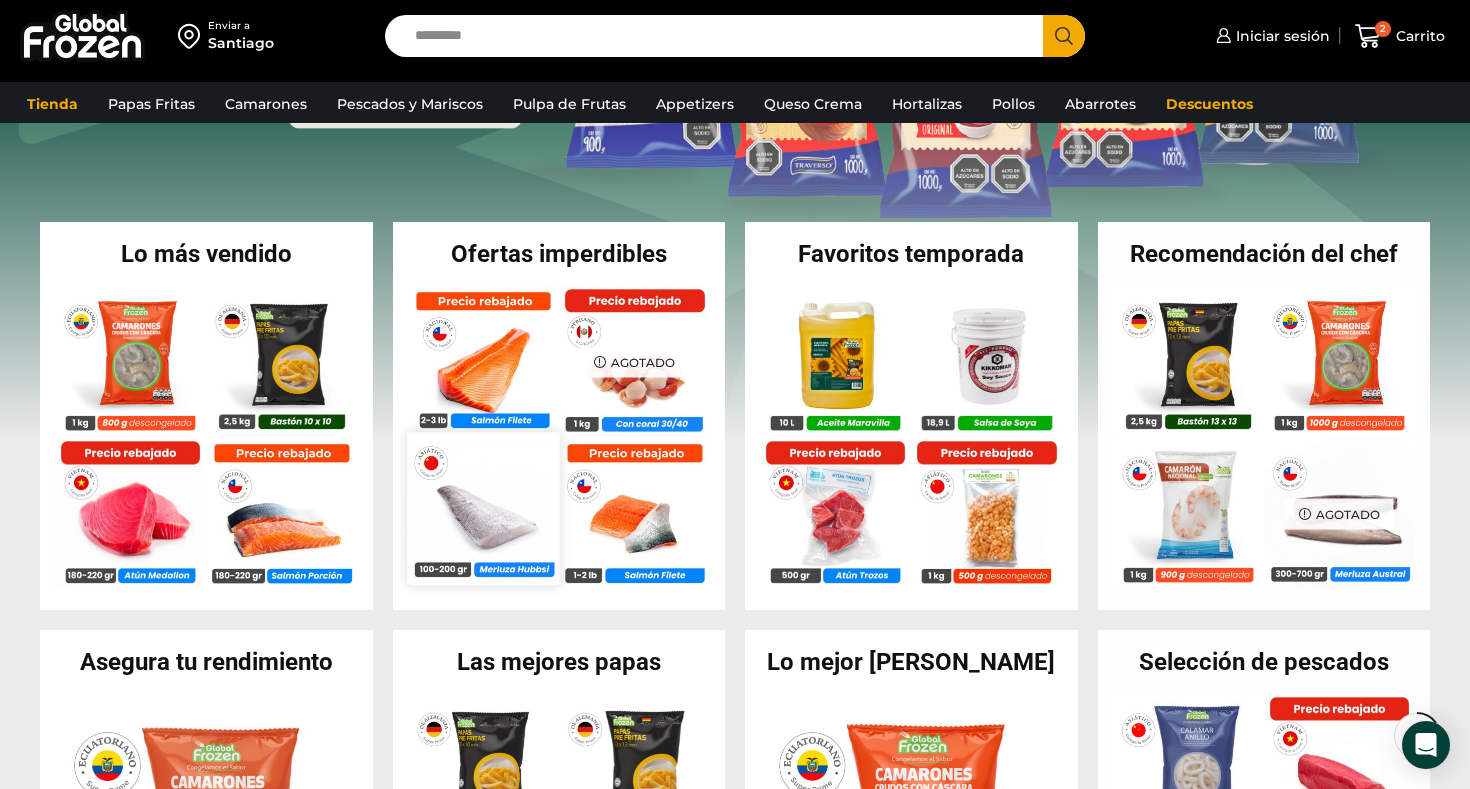 click at bounding box center (483, 508) 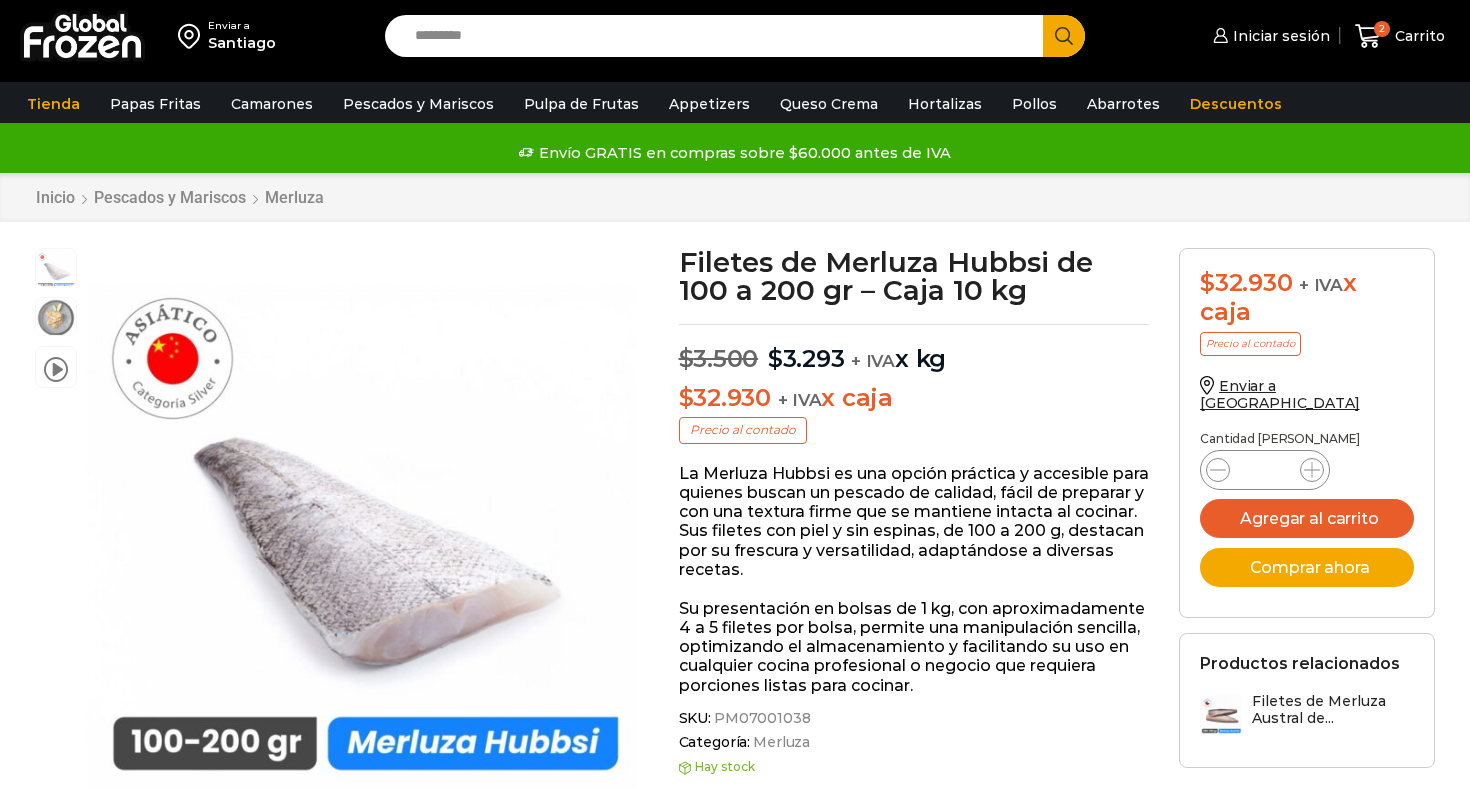scroll, scrollTop: 1, scrollLeft: 0, axis: vertical 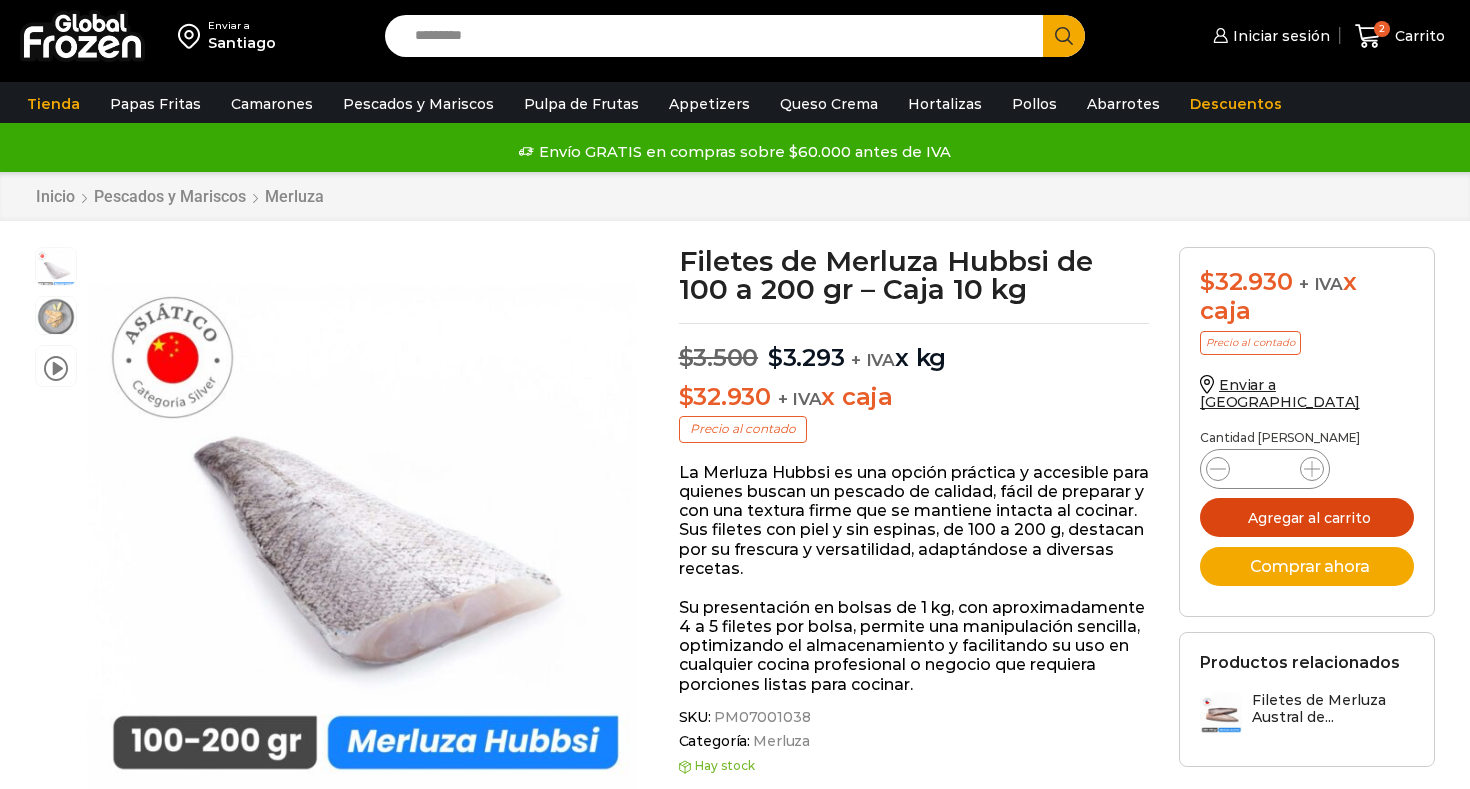 click on "Agregar al carrito" at bounding box center (1307, 517) 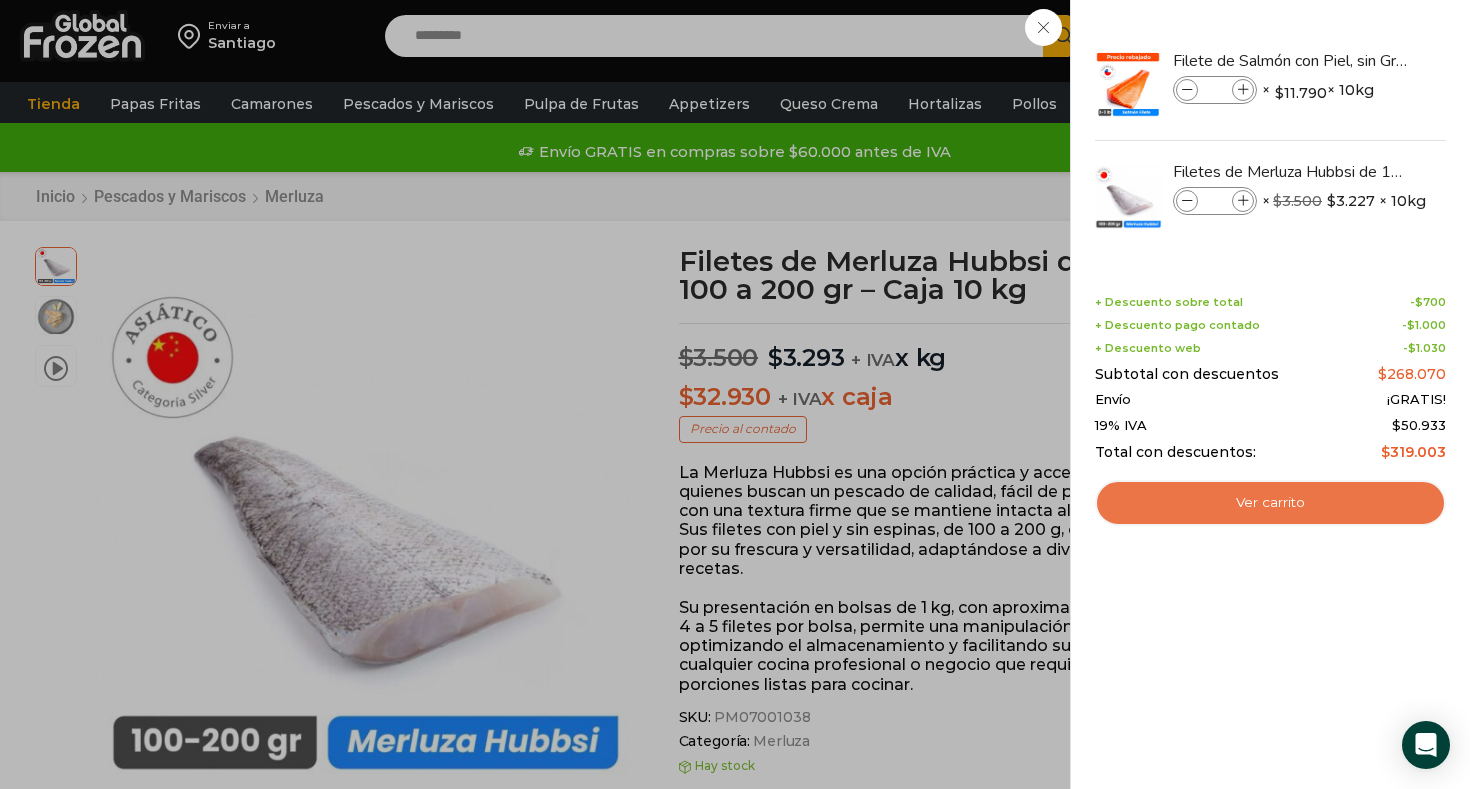 click on "Ver carrito" at bounding box center (1270, 503) 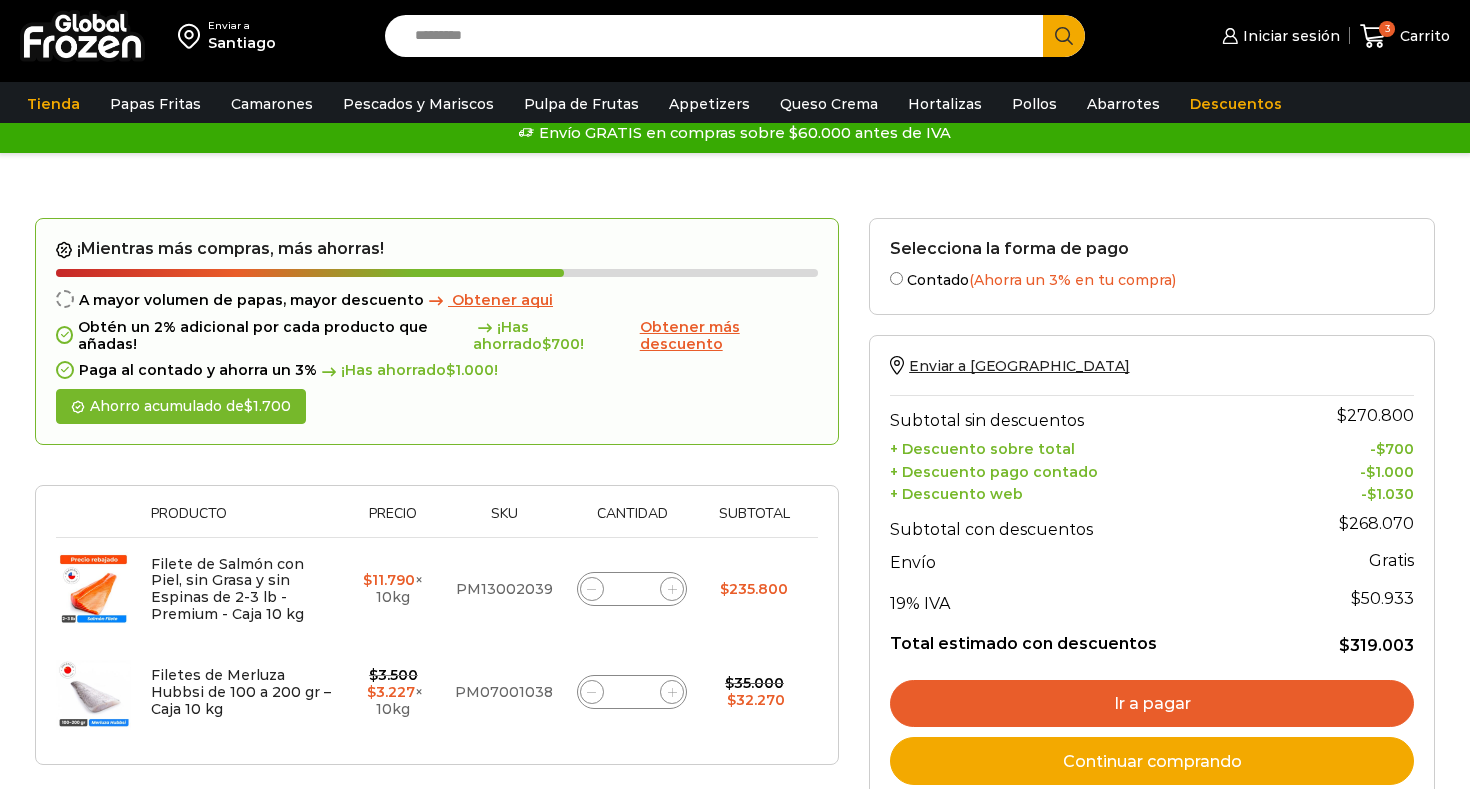 scroll, scrollTop: 0, scrollLeft: 0, axis: both 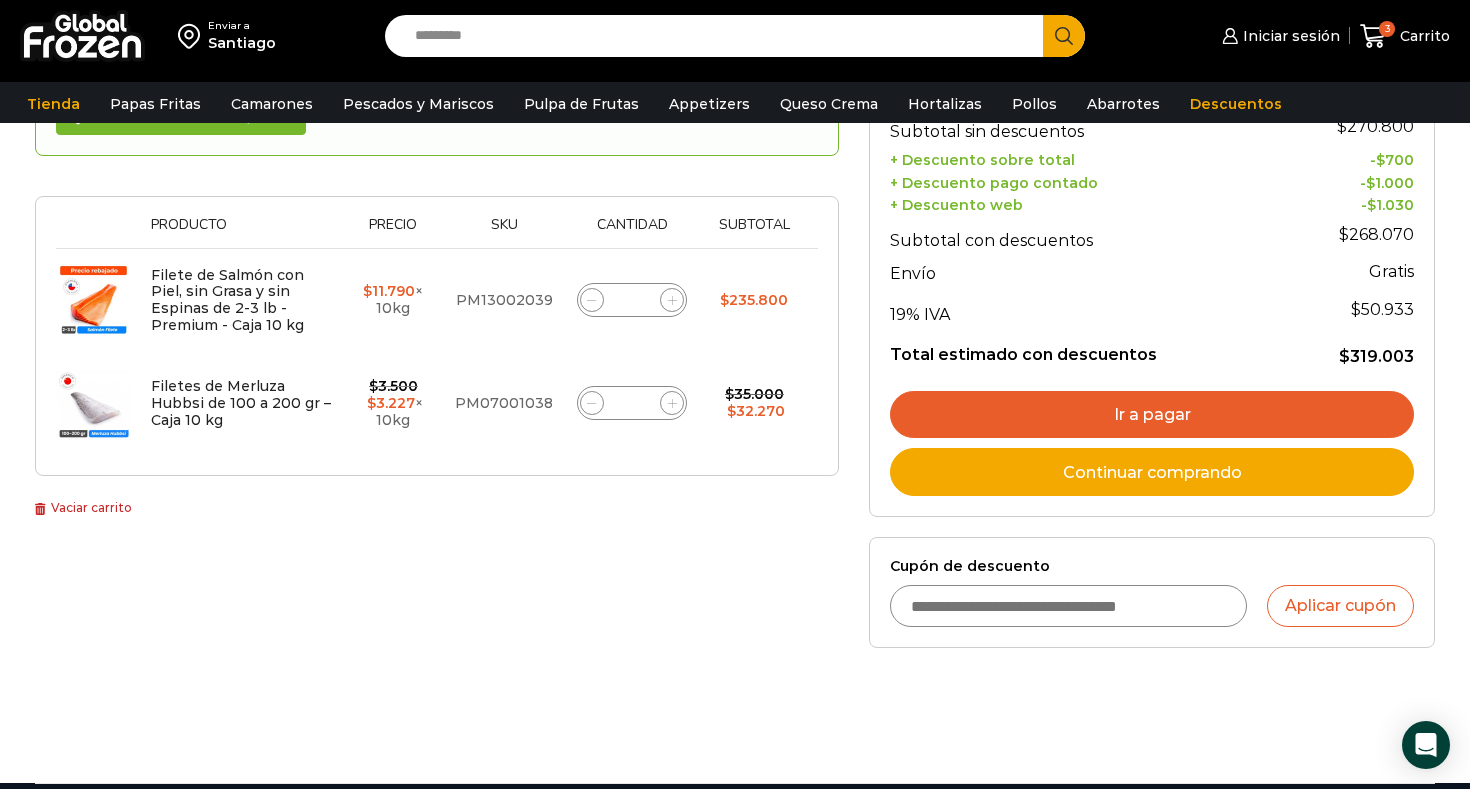 click on "Ir a pagar" at bounding box center (1152, 415) 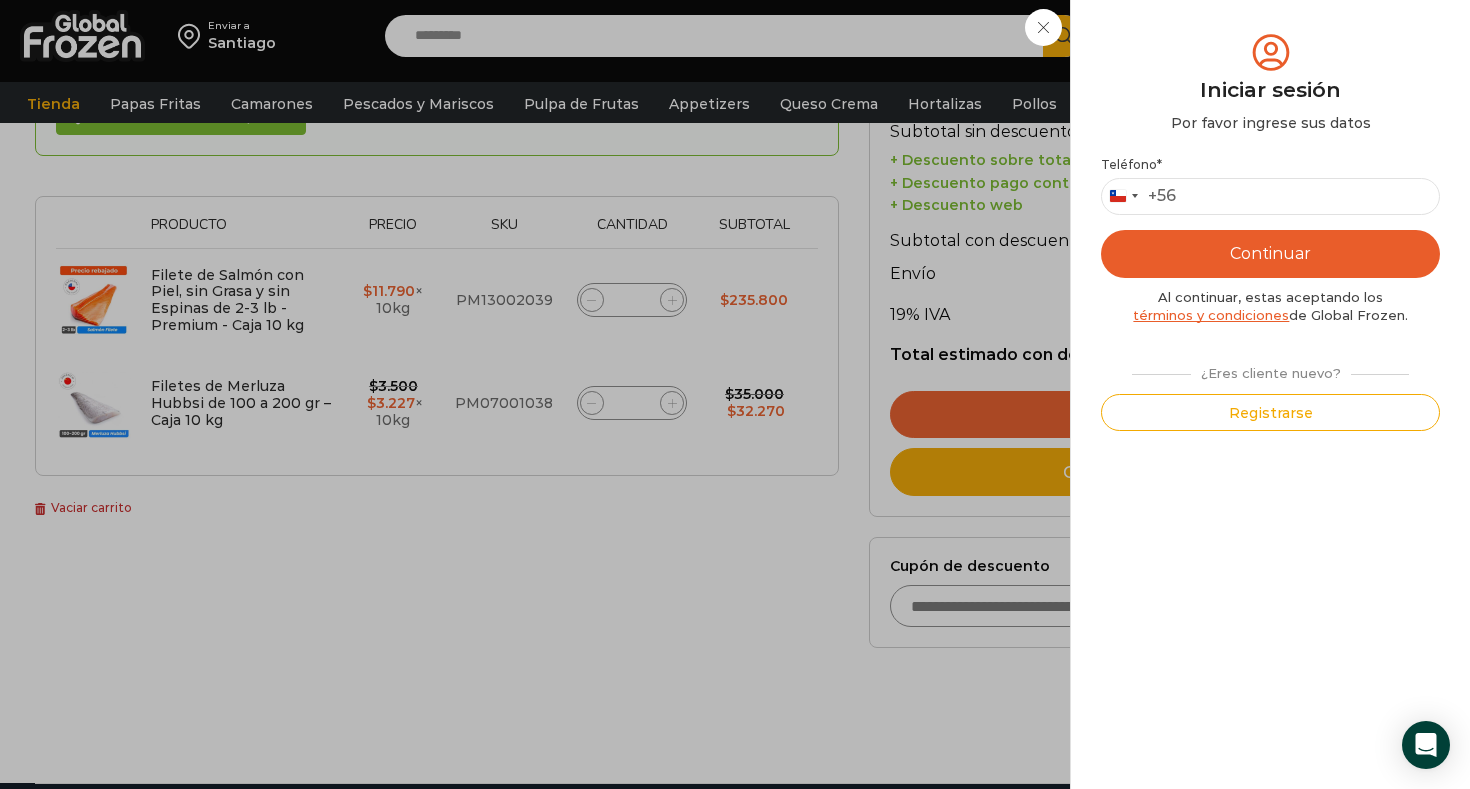 click on "Iniciar sesión
Mi cuenta
Login
Register
Iniciar sesión
Por favor ingrese sus datos
Iniciar sesión
Se envió un mensaje de WhatsApp con el código de verificación a tu teléfono
* ." at bounding box center (1278, 36) 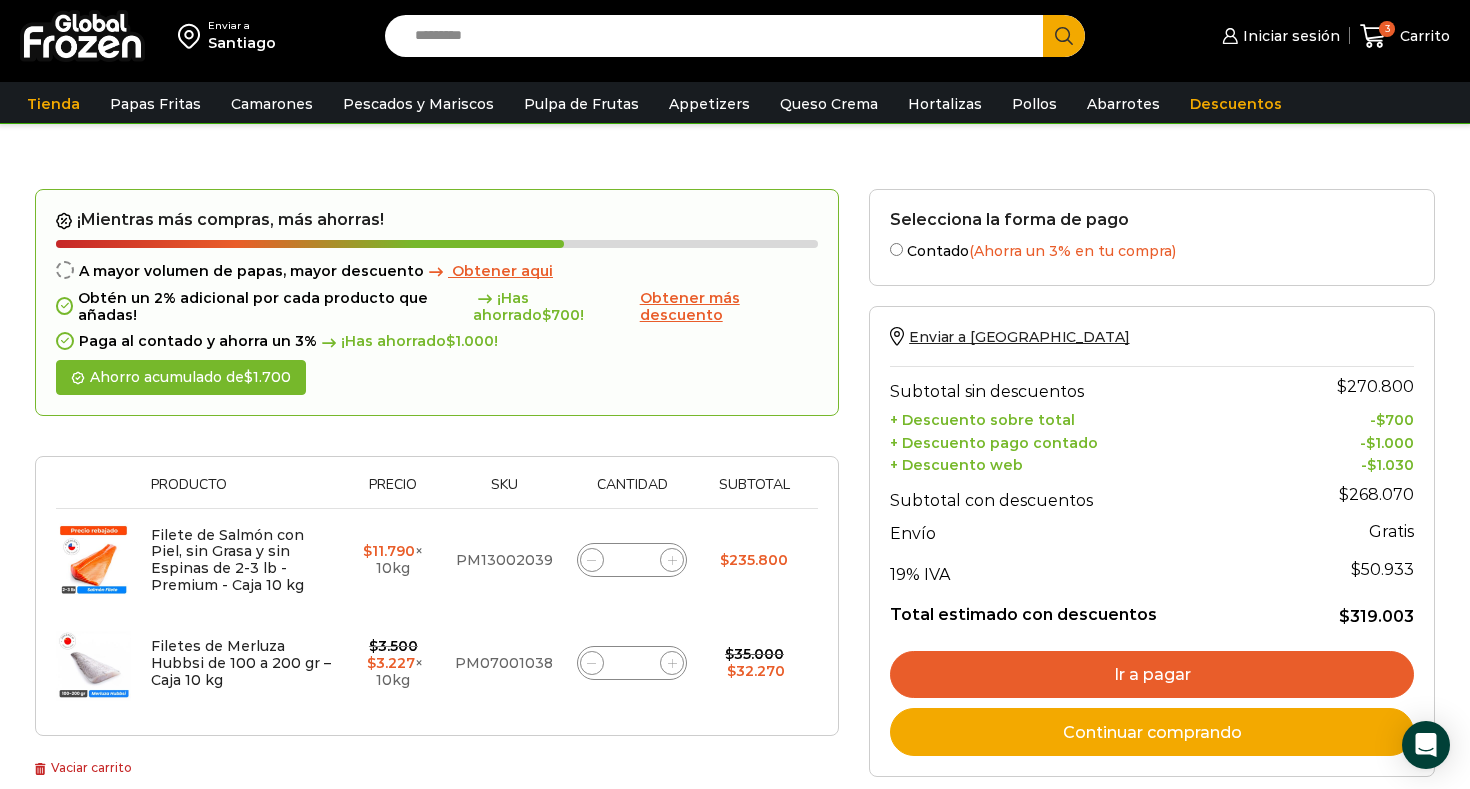 scroll, scrollTop: 0, scrollLeft: 0, axis: both 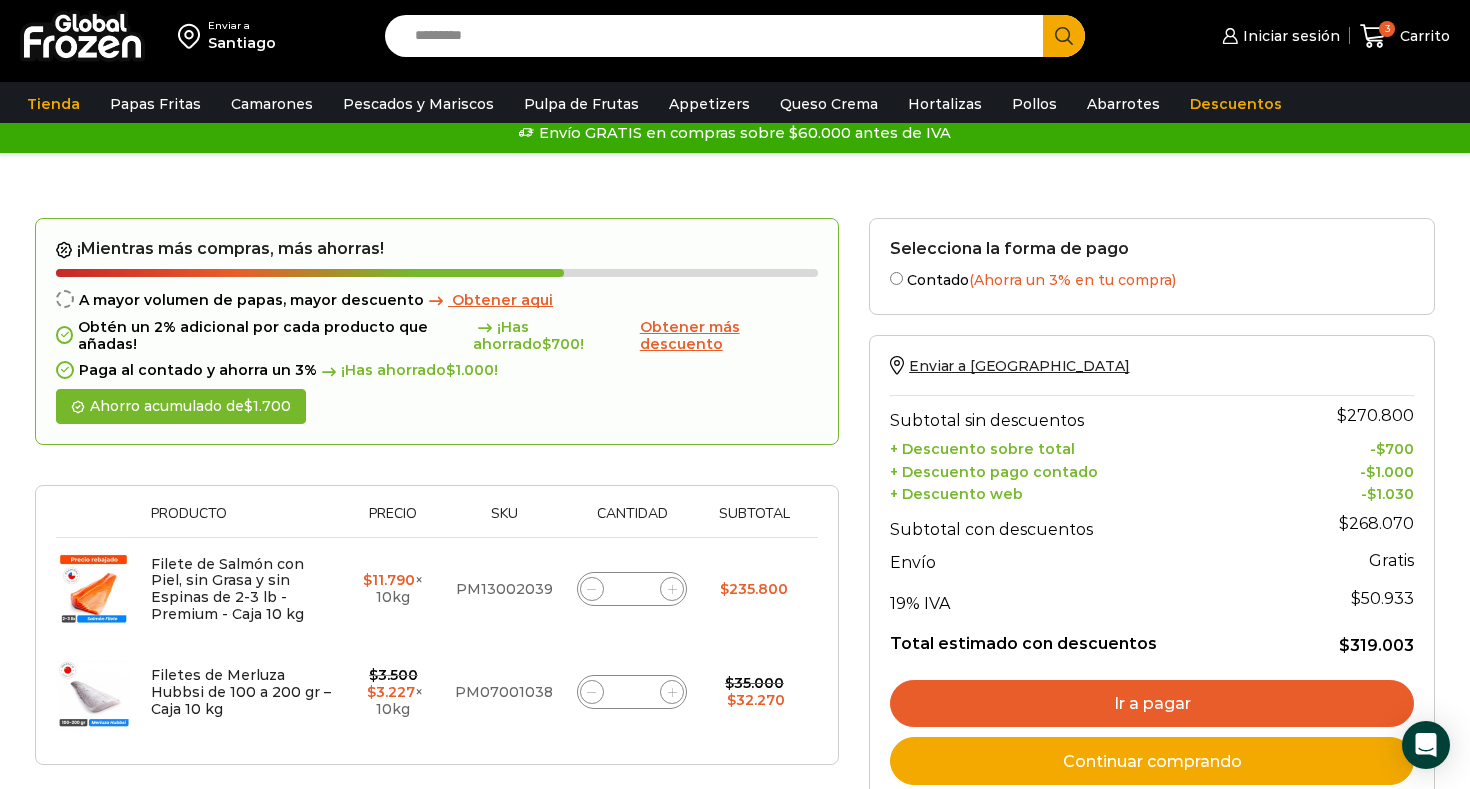 click at bounding box center (82, 36) 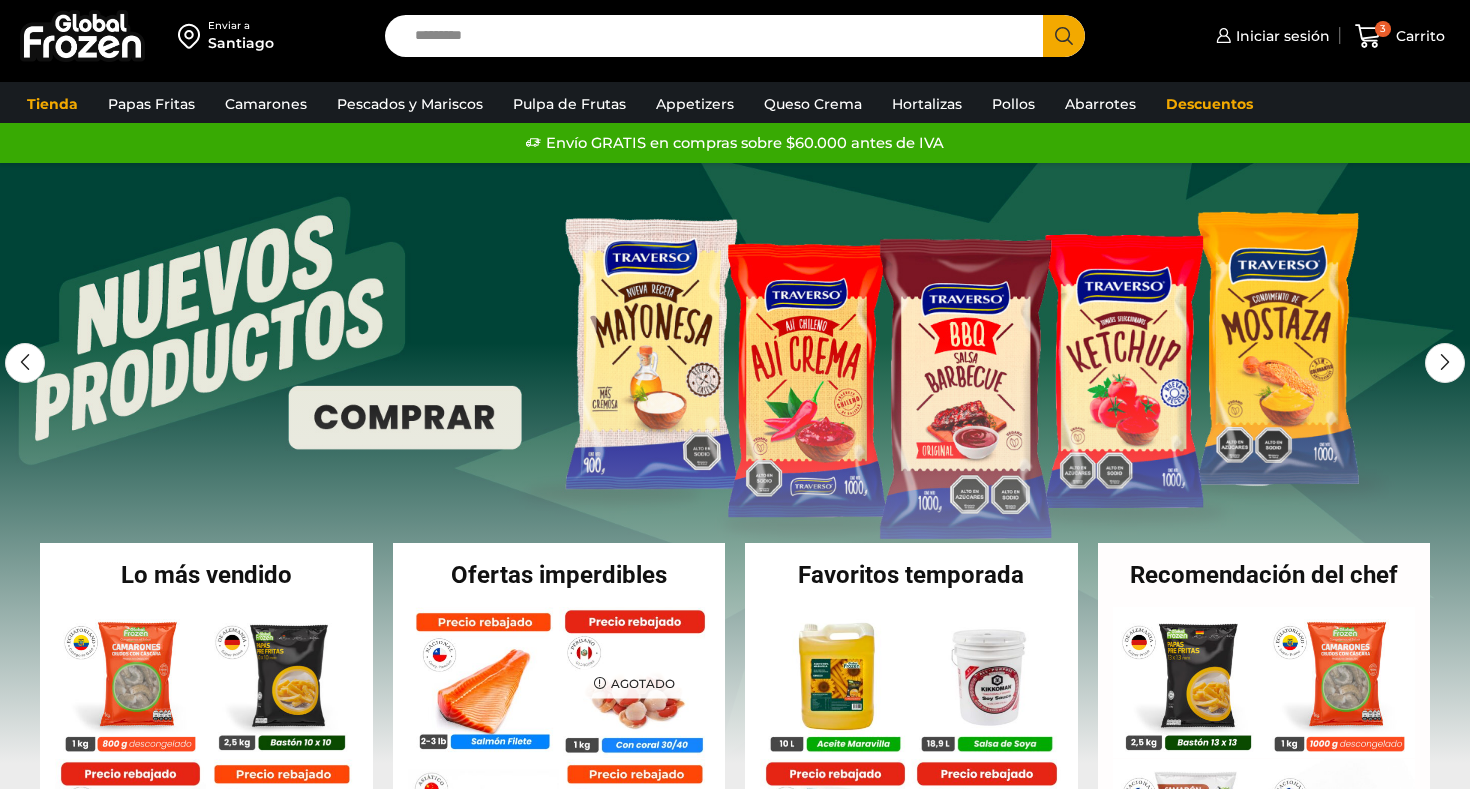 scroll, scrollTop: 0, scrollLeft: 0, axis: both 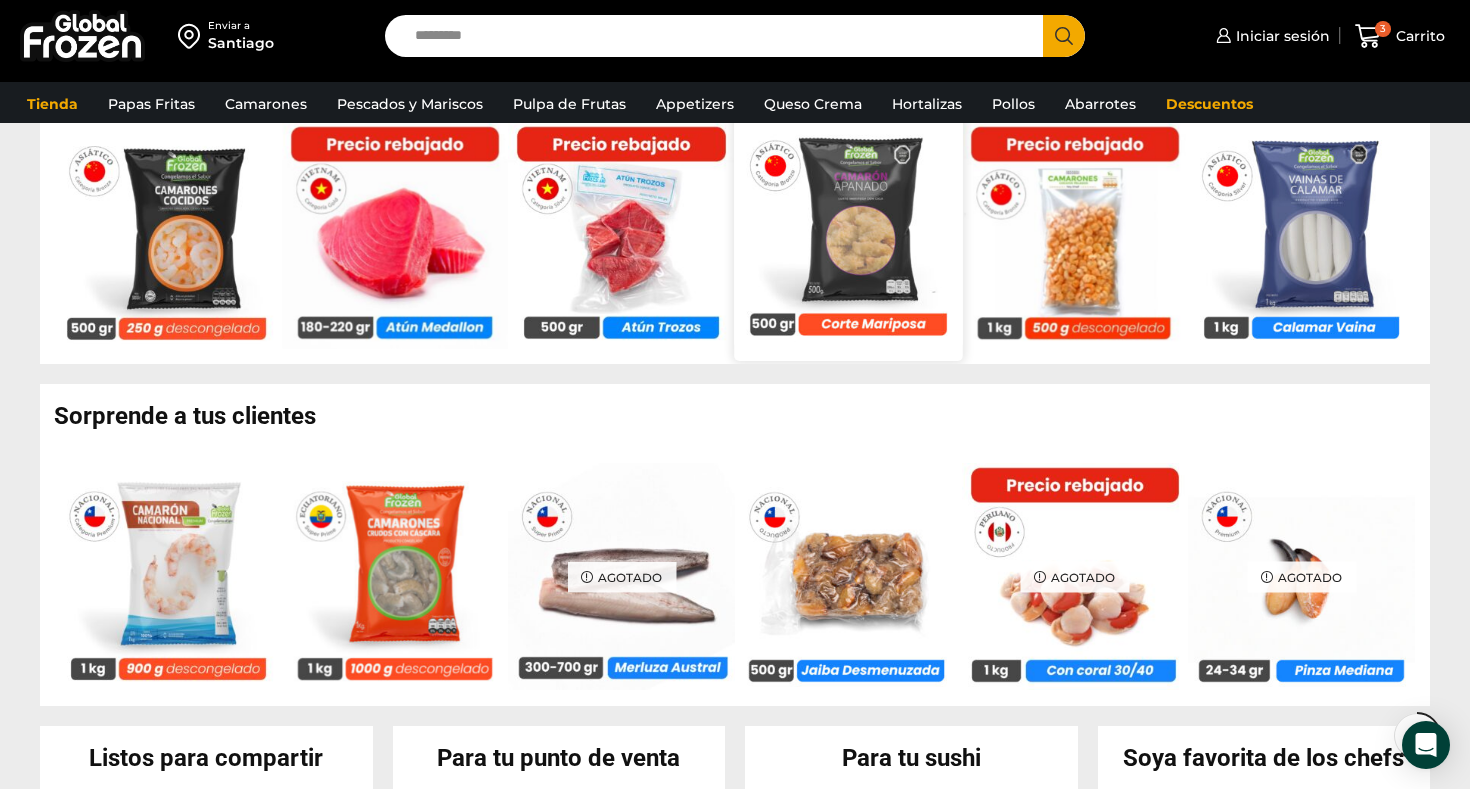 click at bounding box center (848, 230) 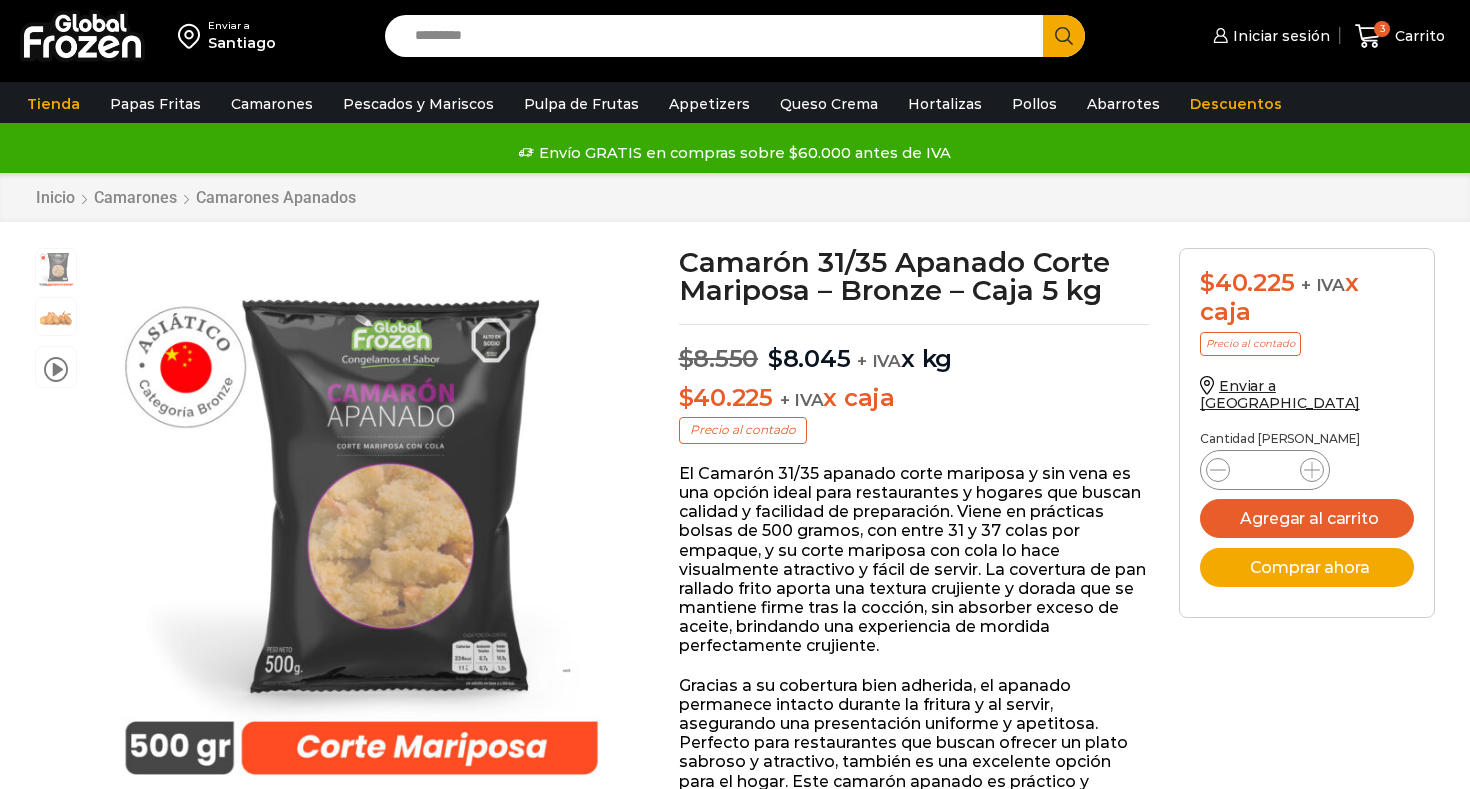 scroll, scrollTop: 1, scrollLeft: 0, axis: vertical 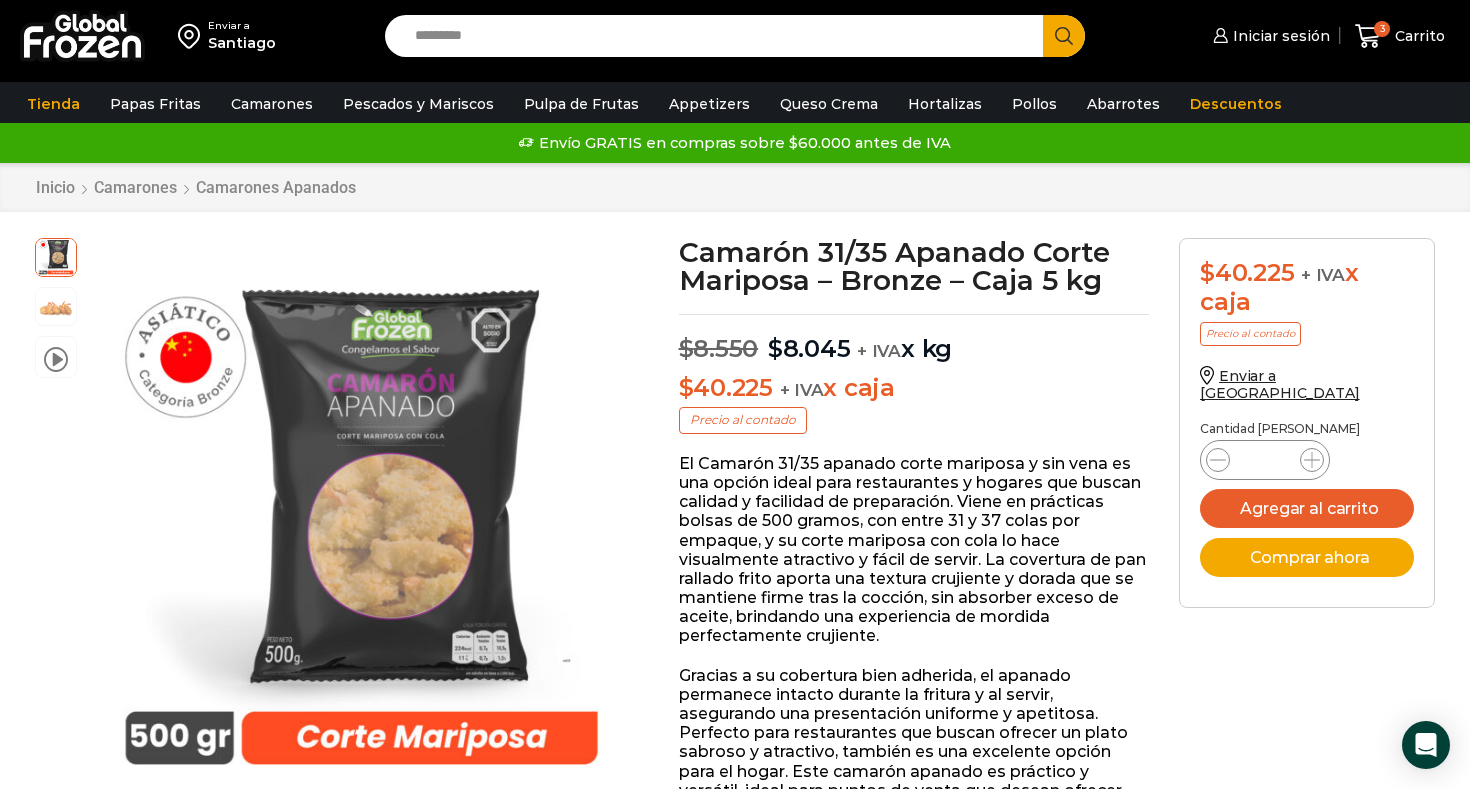 click at bounding box center [82, 36] 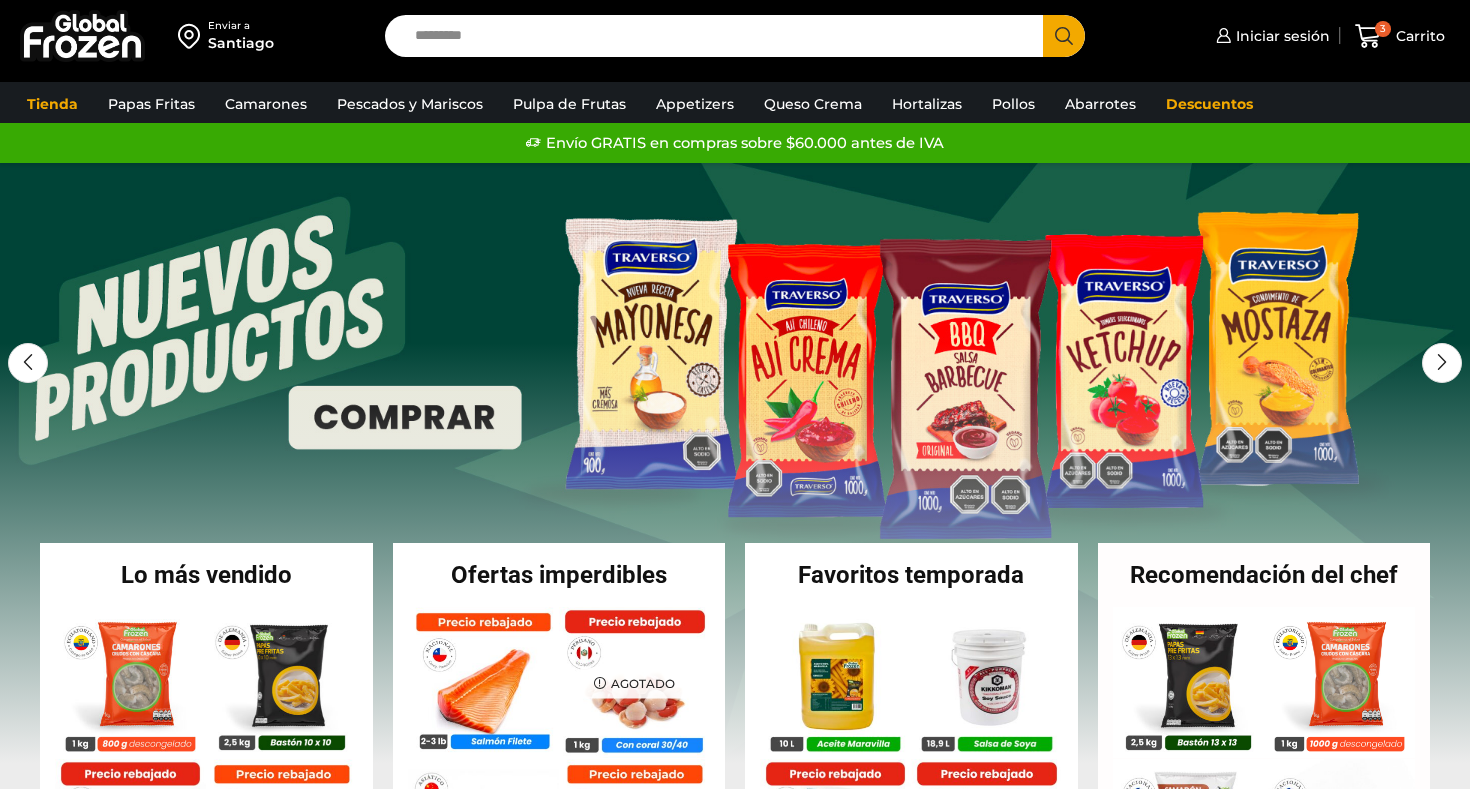 scroll, scrollTop: 0, scrollLeft: 0, axis: both 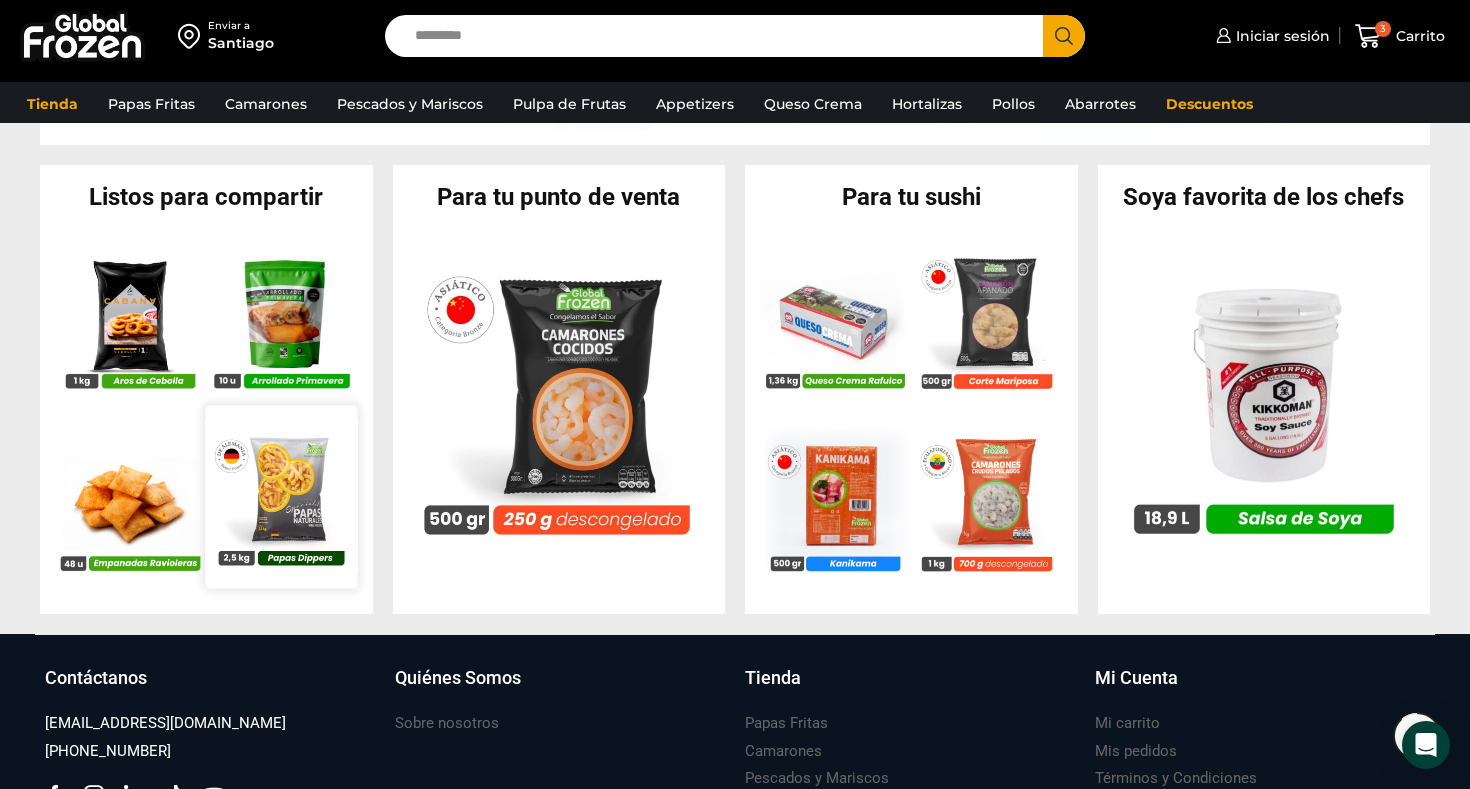 click at bounding box center [282, 497] 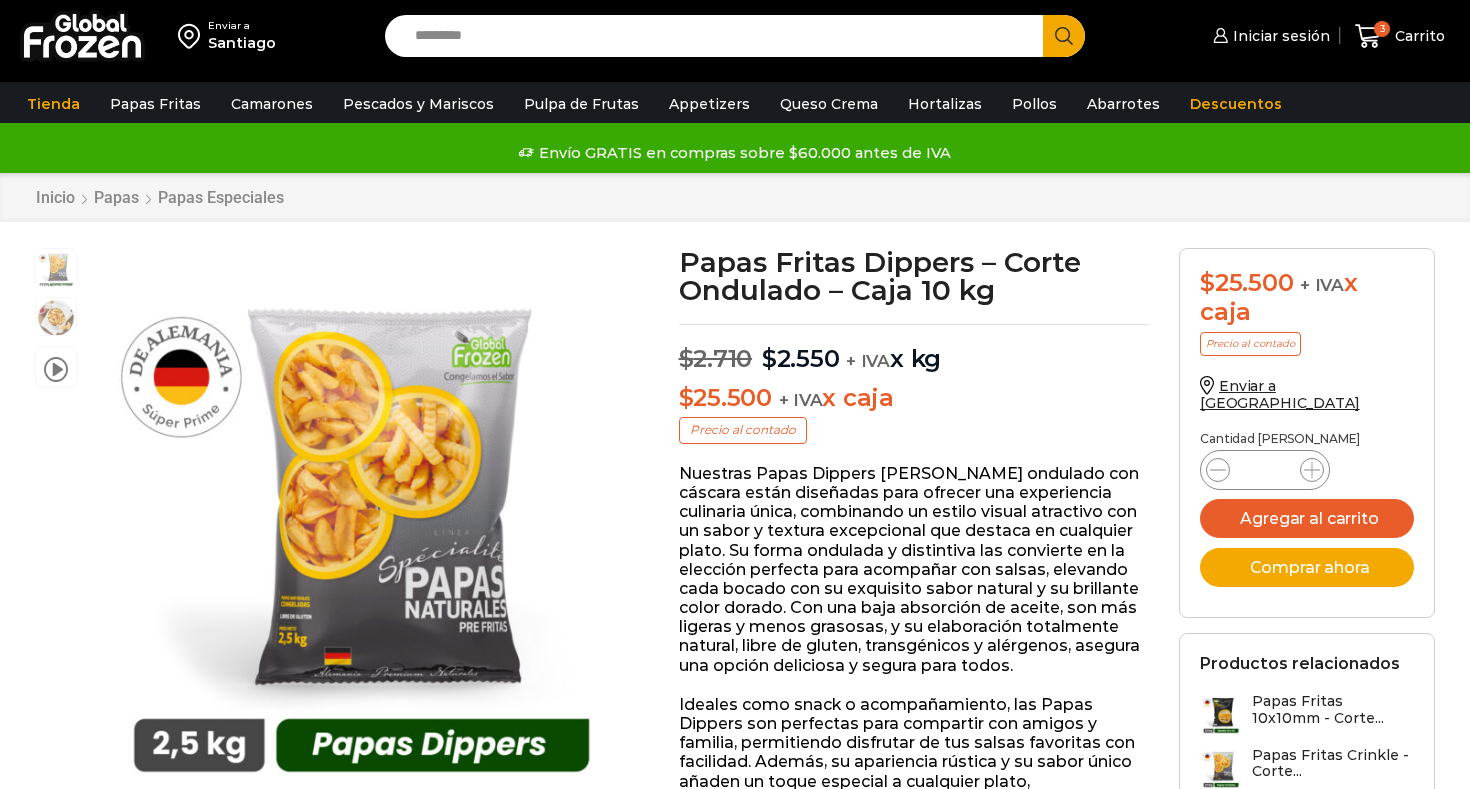 scroll, scrollTop: 1, scrollLeft: 0, axis: vertical 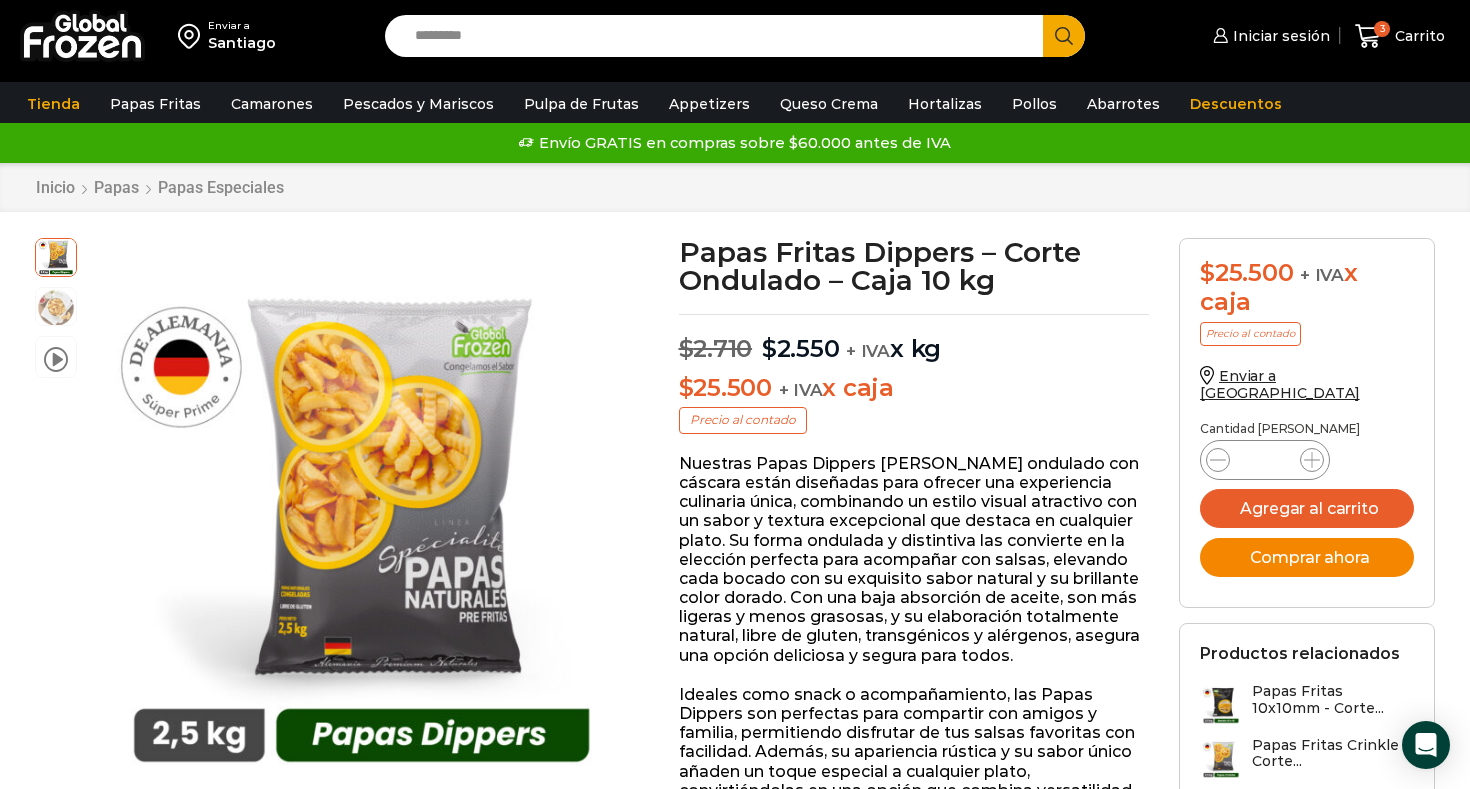 click on "Comprar ahora" at bounding box center (1307, 557) 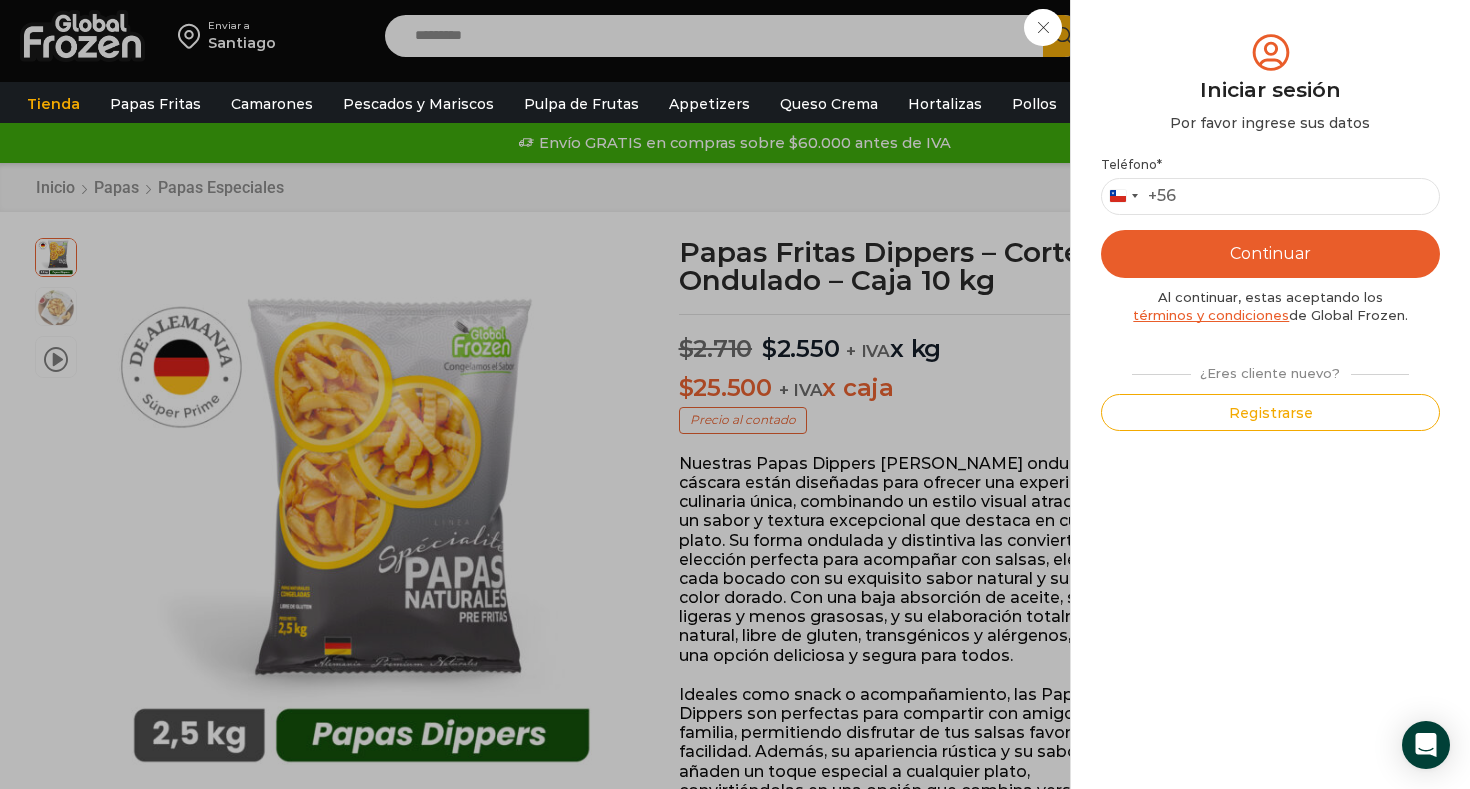 click on "Iniciar sesión
Mi cuenta
Login
Register
Iniciar sesión
Por favor ingrese sus datos
Iniciar sesión
Se envió un mensaje de WhatsApp con el código de verificación a tu teléfono
Teléfono
*
Chile +56 +56 Argentina +54 Chile +56
Continuar
Al continuar, estas aceptando los
términos y condiciones  de Global Frozen.
¿Eres cliente nuevo?
Registrarse
Ingresar
¿No recibiste el código?
Solicitar nuevo código .
← Volver al paso anterior
Username or email                                      *
Password  *
Lost password?
Remember Me
Log in
Registrarse
Por favor ingrese sus datos
Iniciar sesión
Se envió un mensaje de texto con el código de verificación a tu teléfono
Registrarse
Por favor ingrese sus datos
click aquí
Cuenta Existente" at bounding box center (1269, 36) 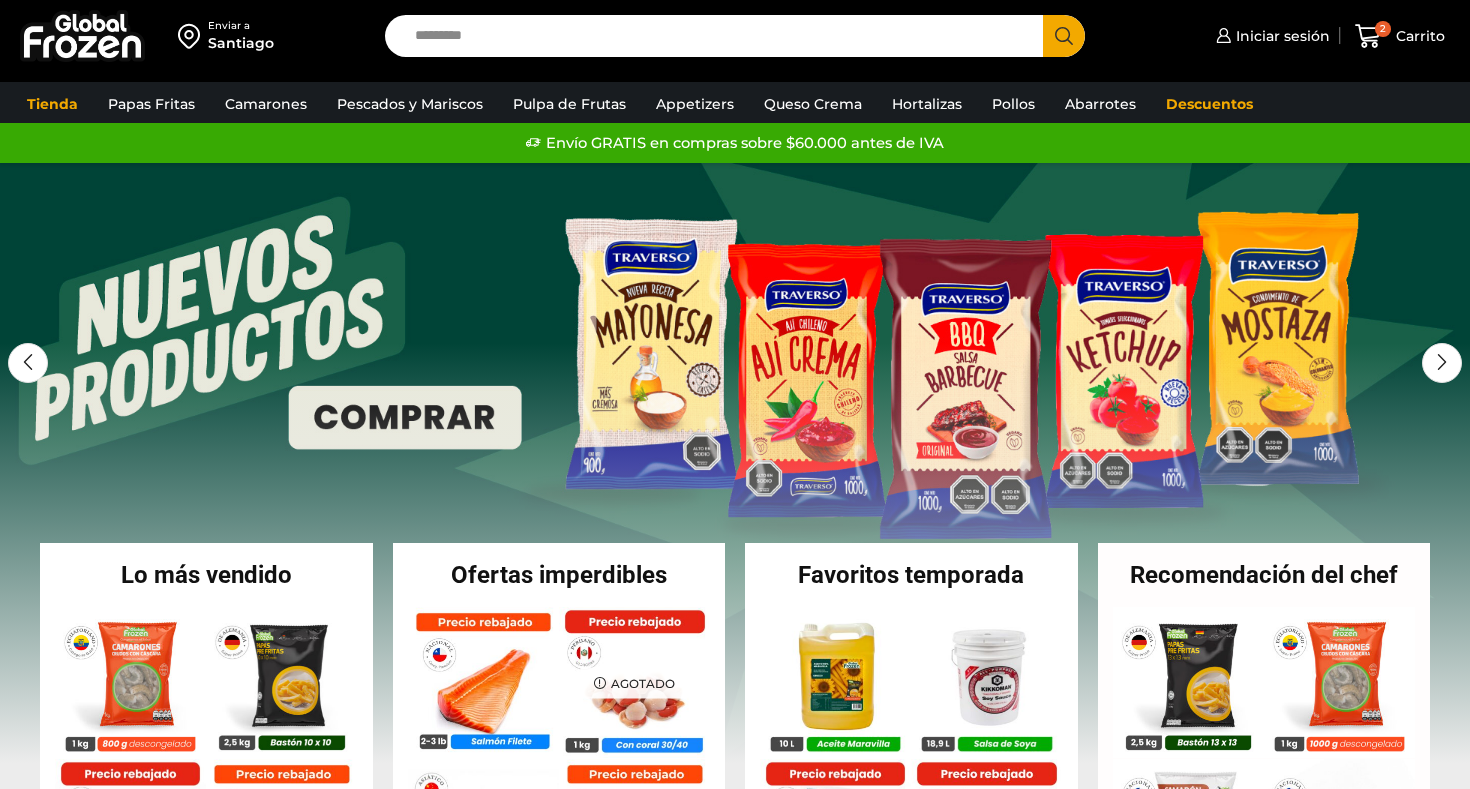scroll, scrollTop: 0, scrollLeft: 0, axis: both 